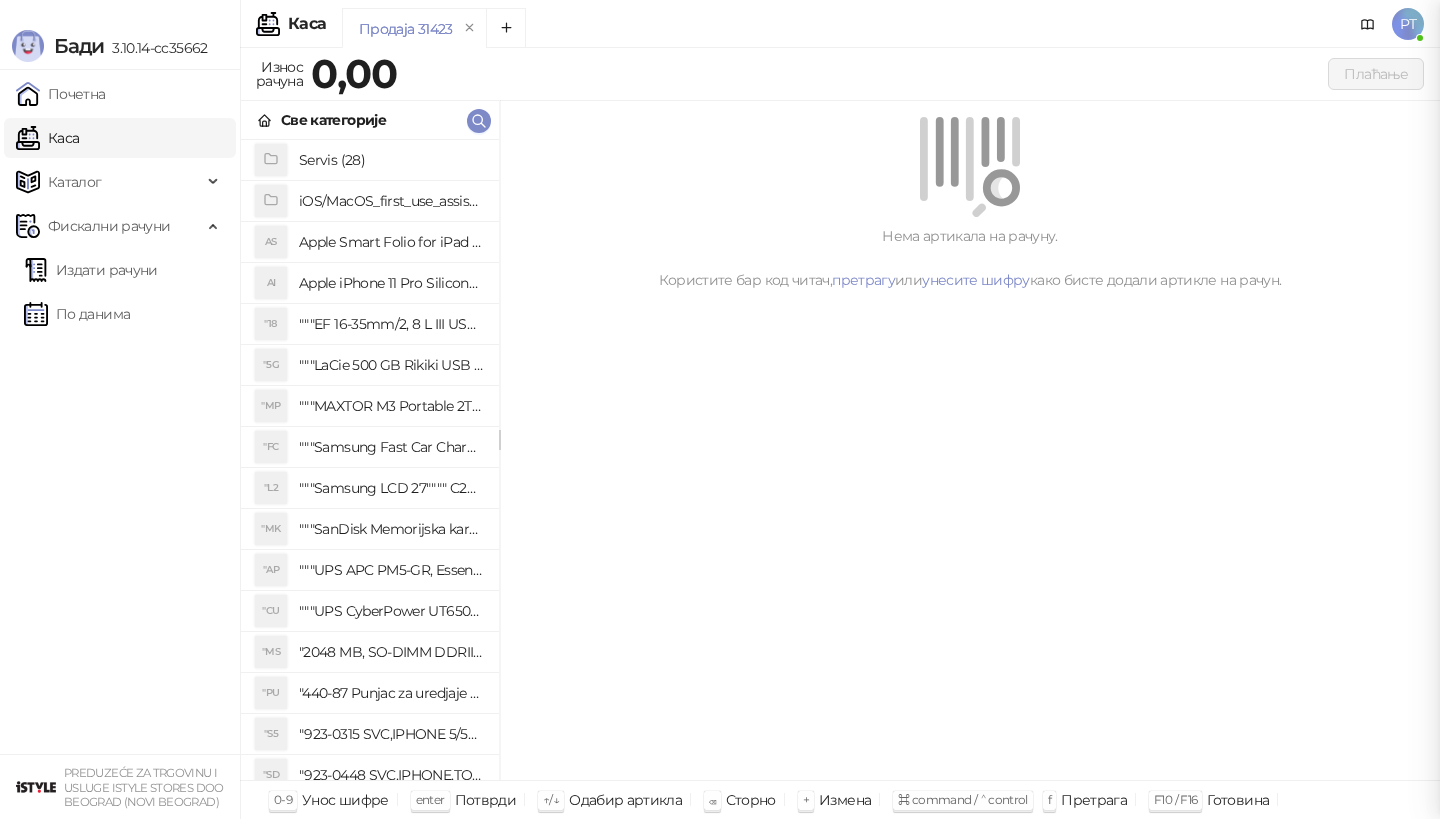 scroll, scrollTop: 0, scrollLeft: 0, axis: both 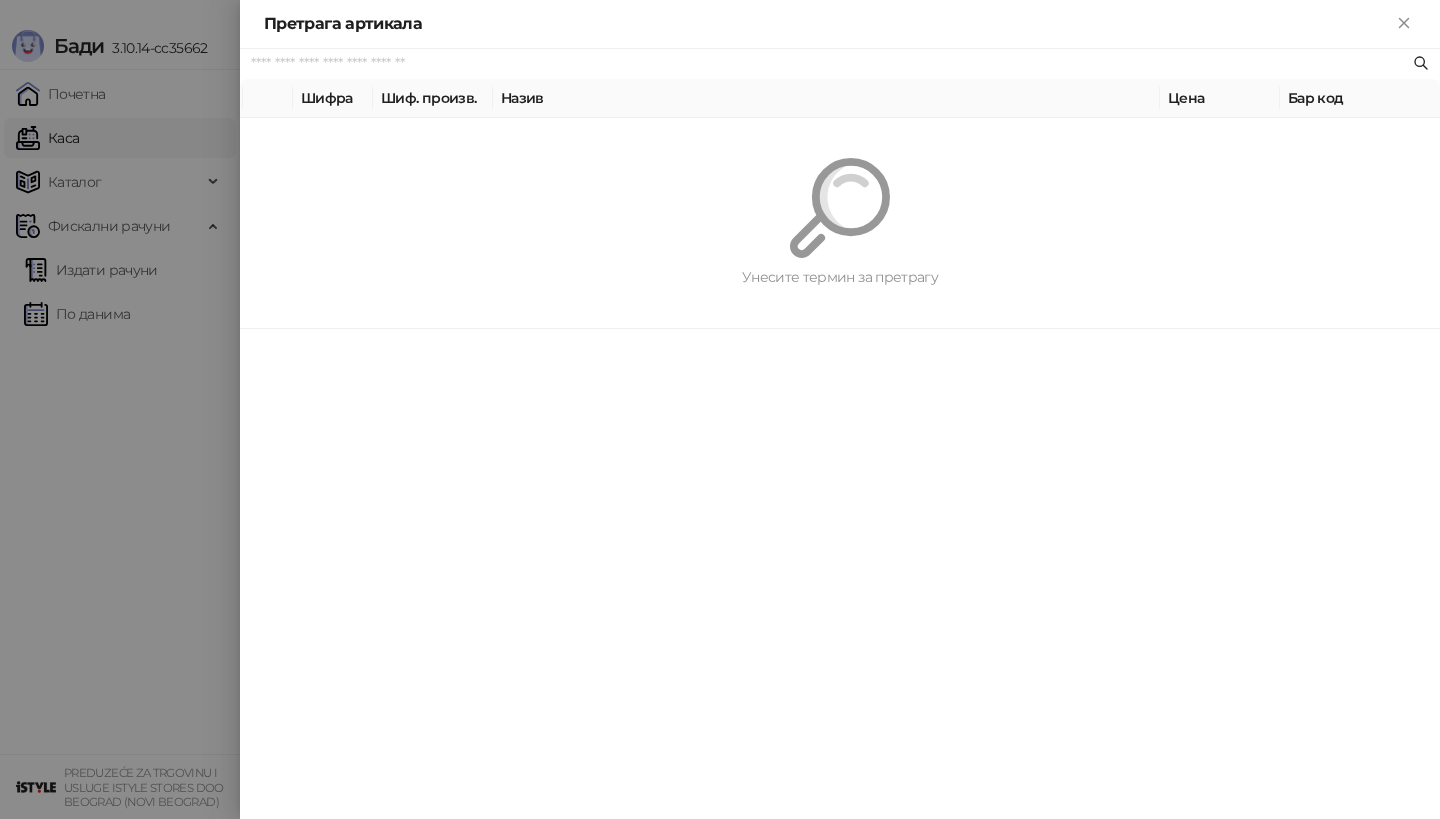 paste on "*********" 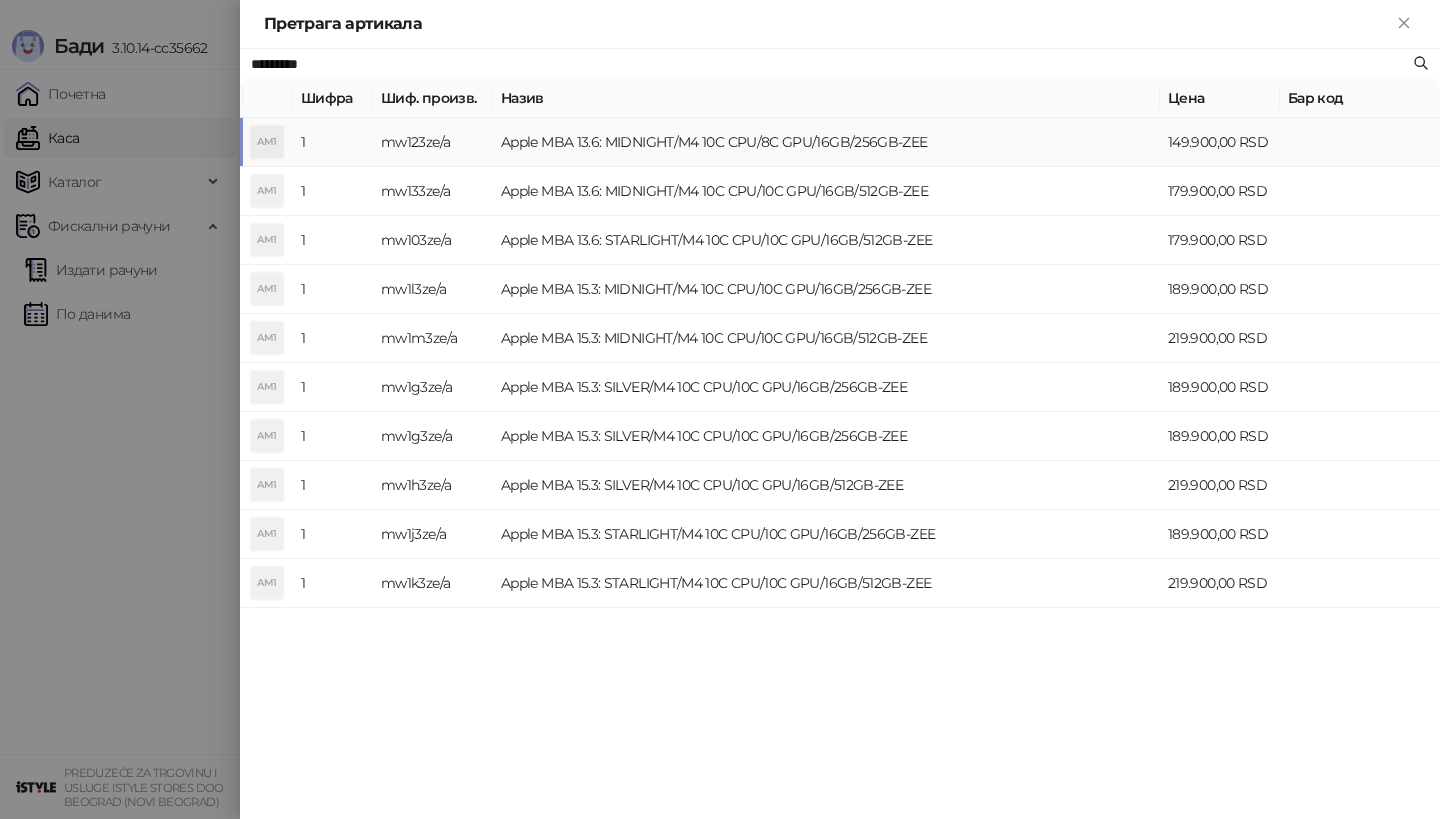 click on "AM1" at bounding box center [267, 142] 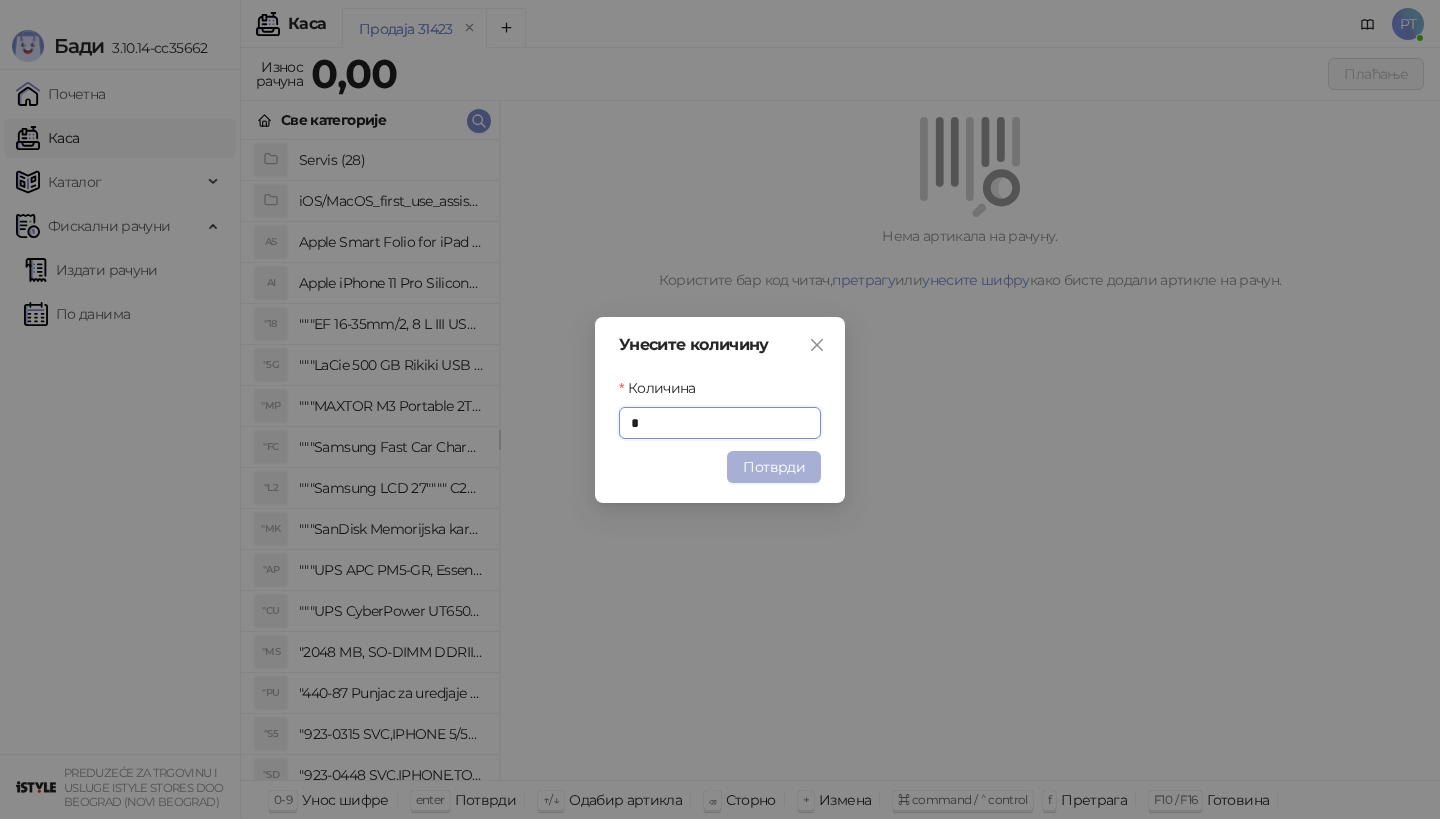 click on "Потврди" at bounding box center (774, 467) 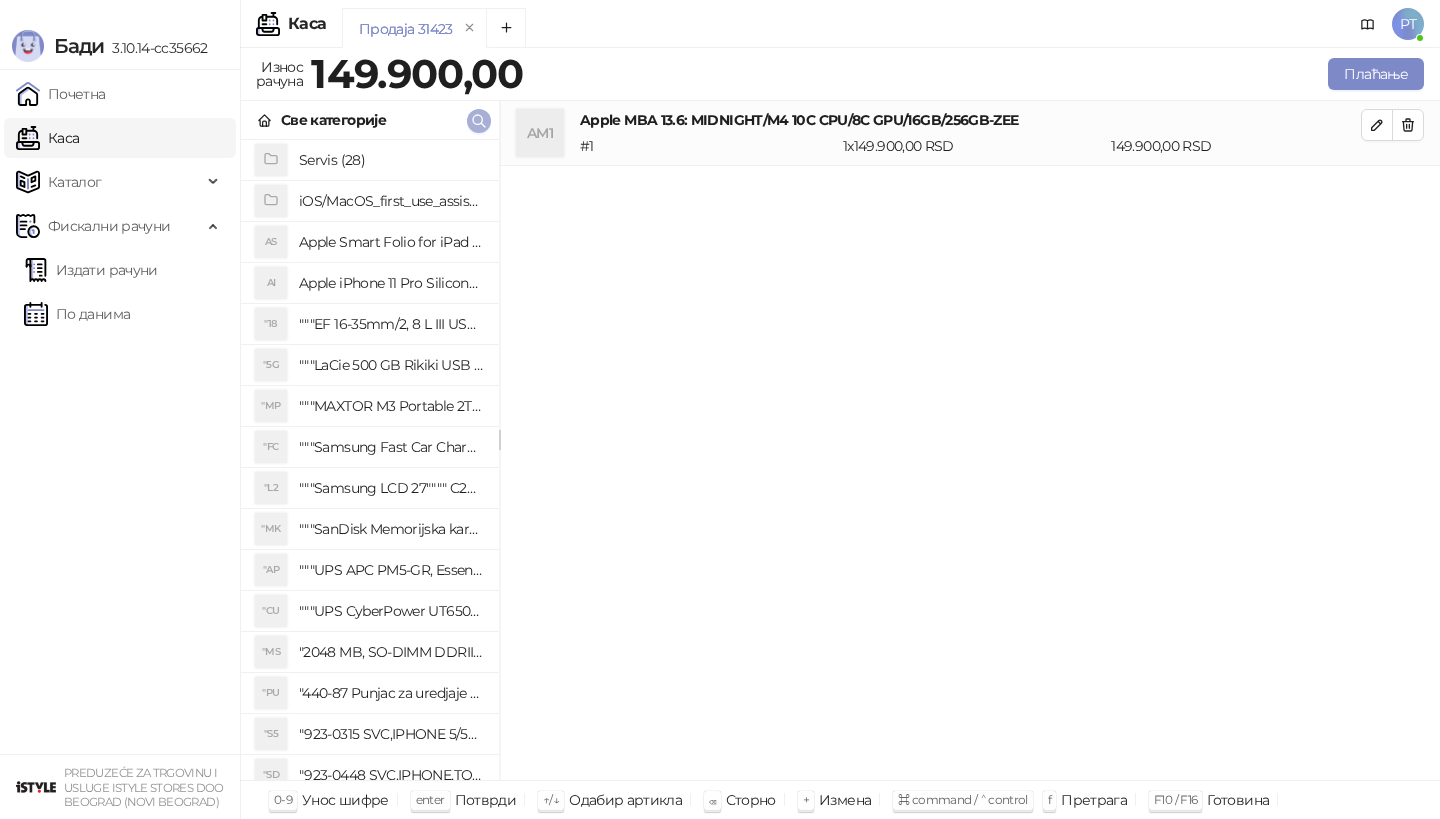 click 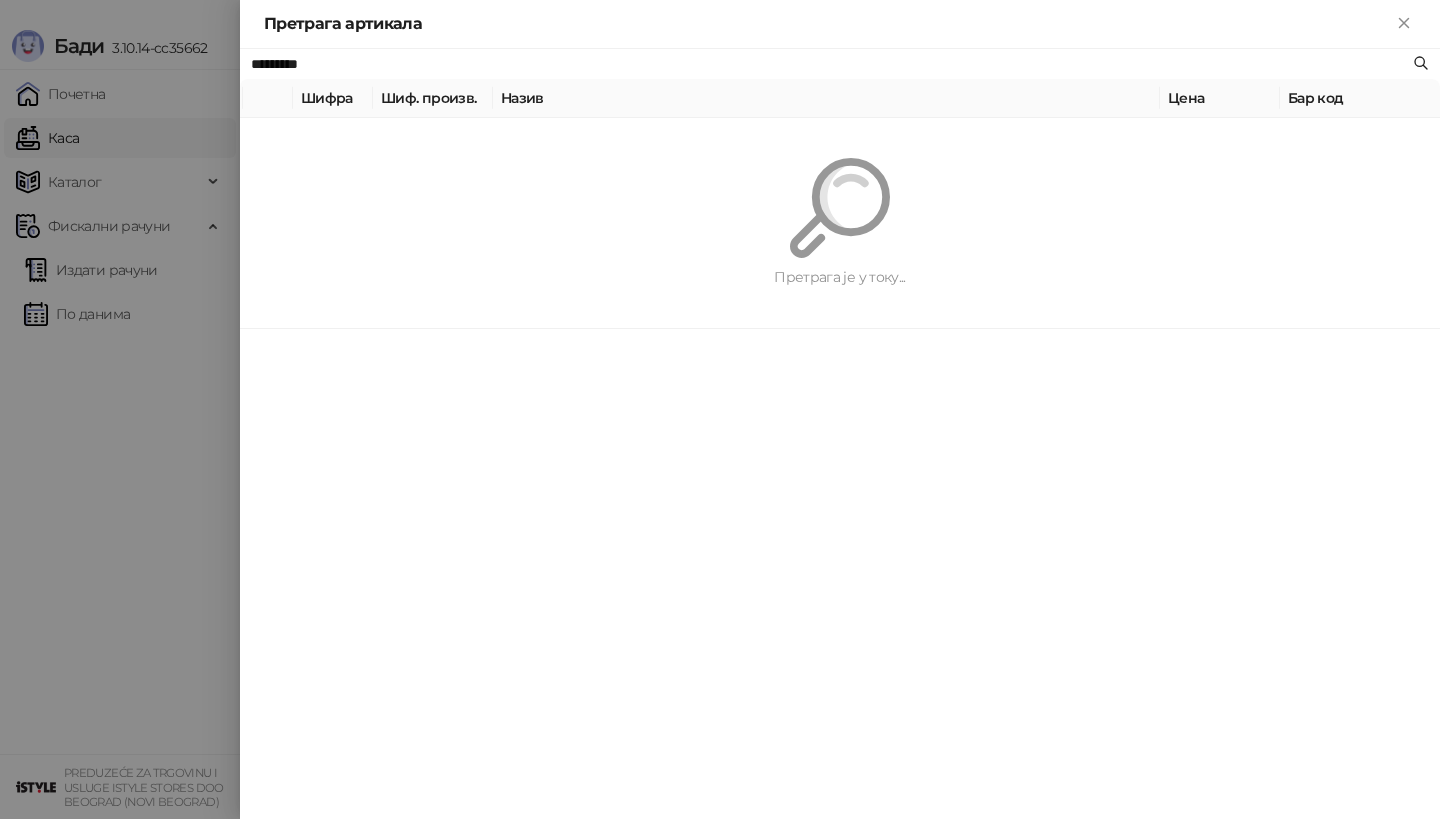 paste on "**********" 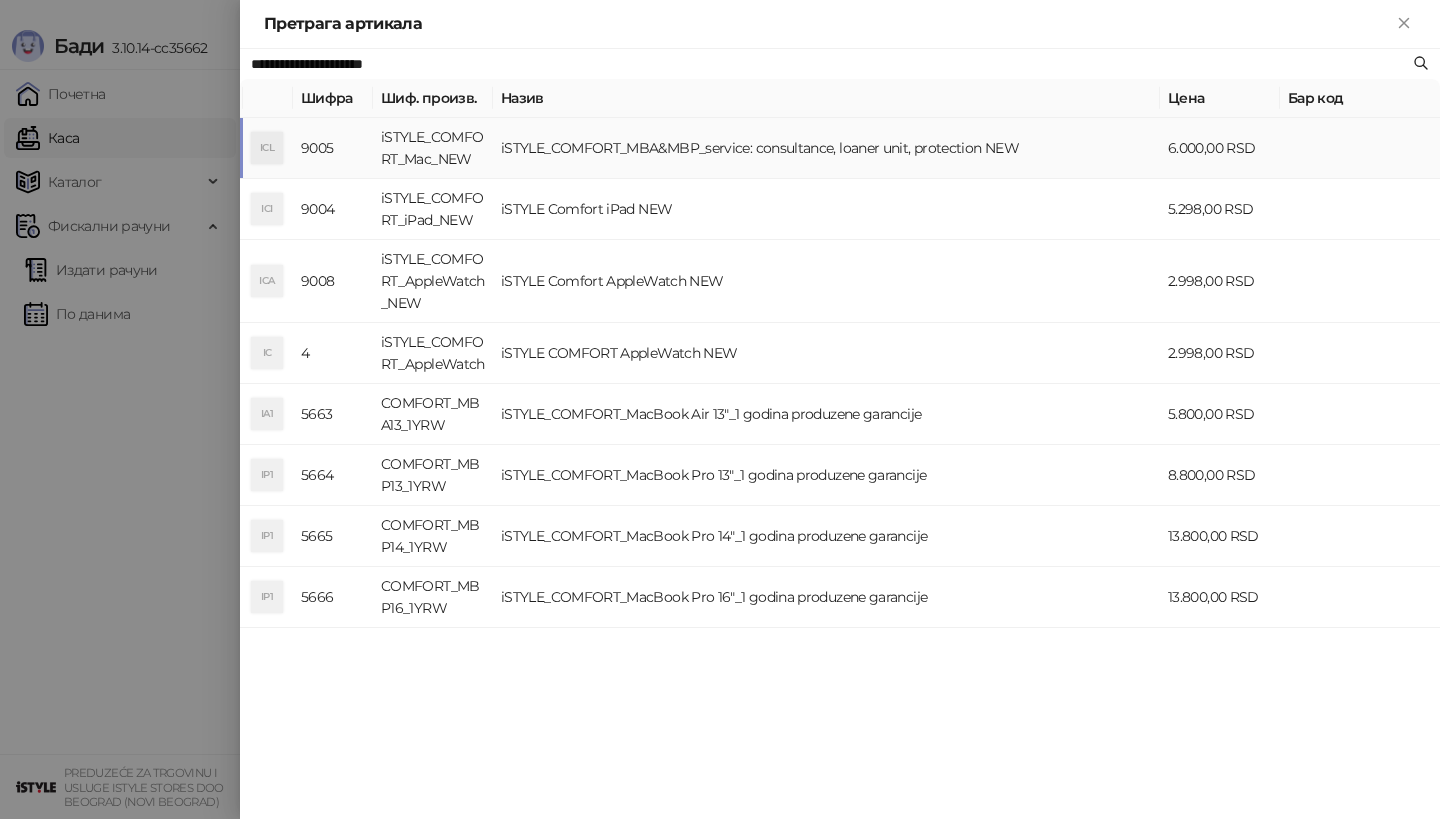 click on "ICL" at bounding box center (267, 148) 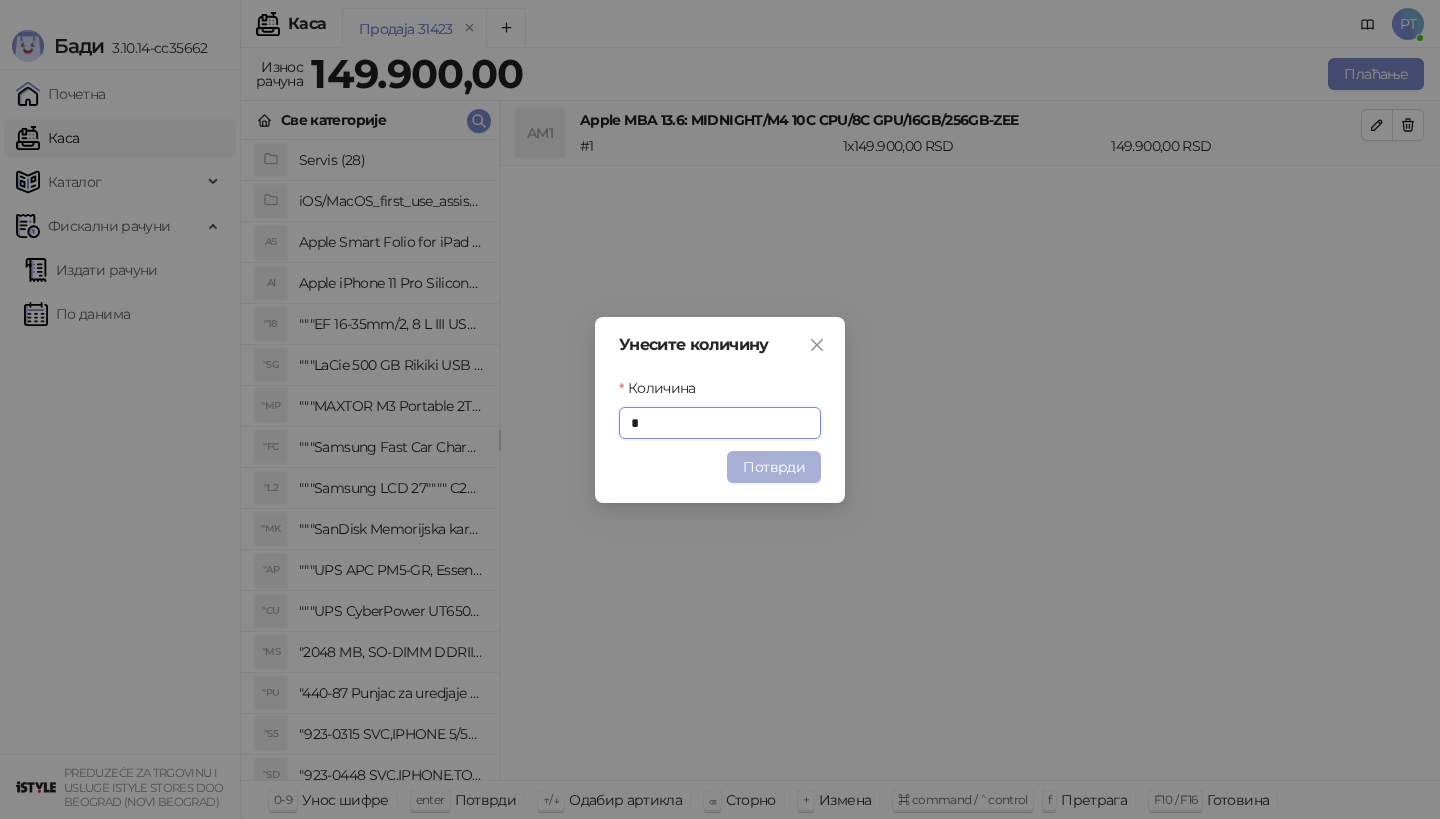 click on "Потврди" at bounding box center (774, 467) 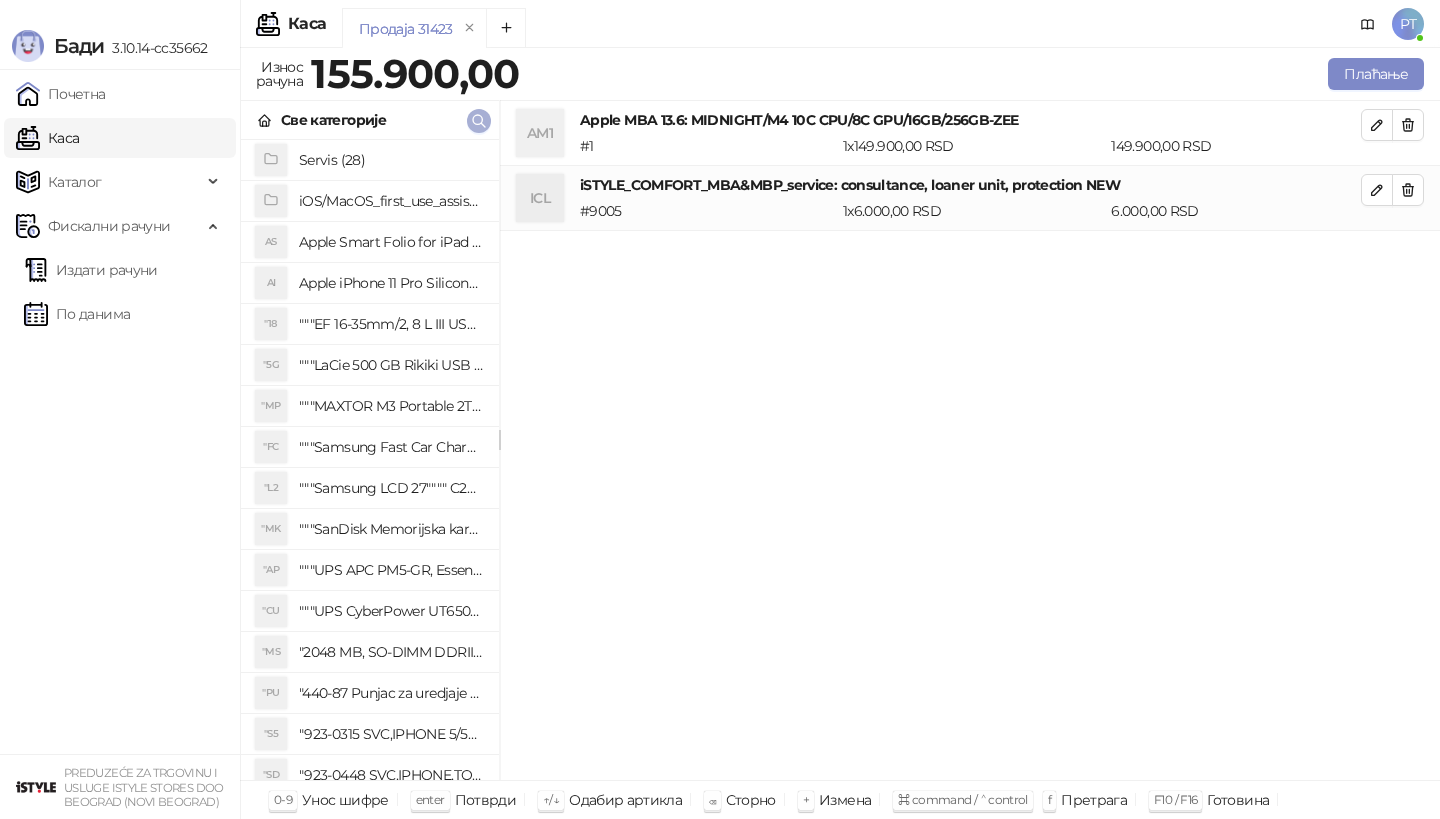 click 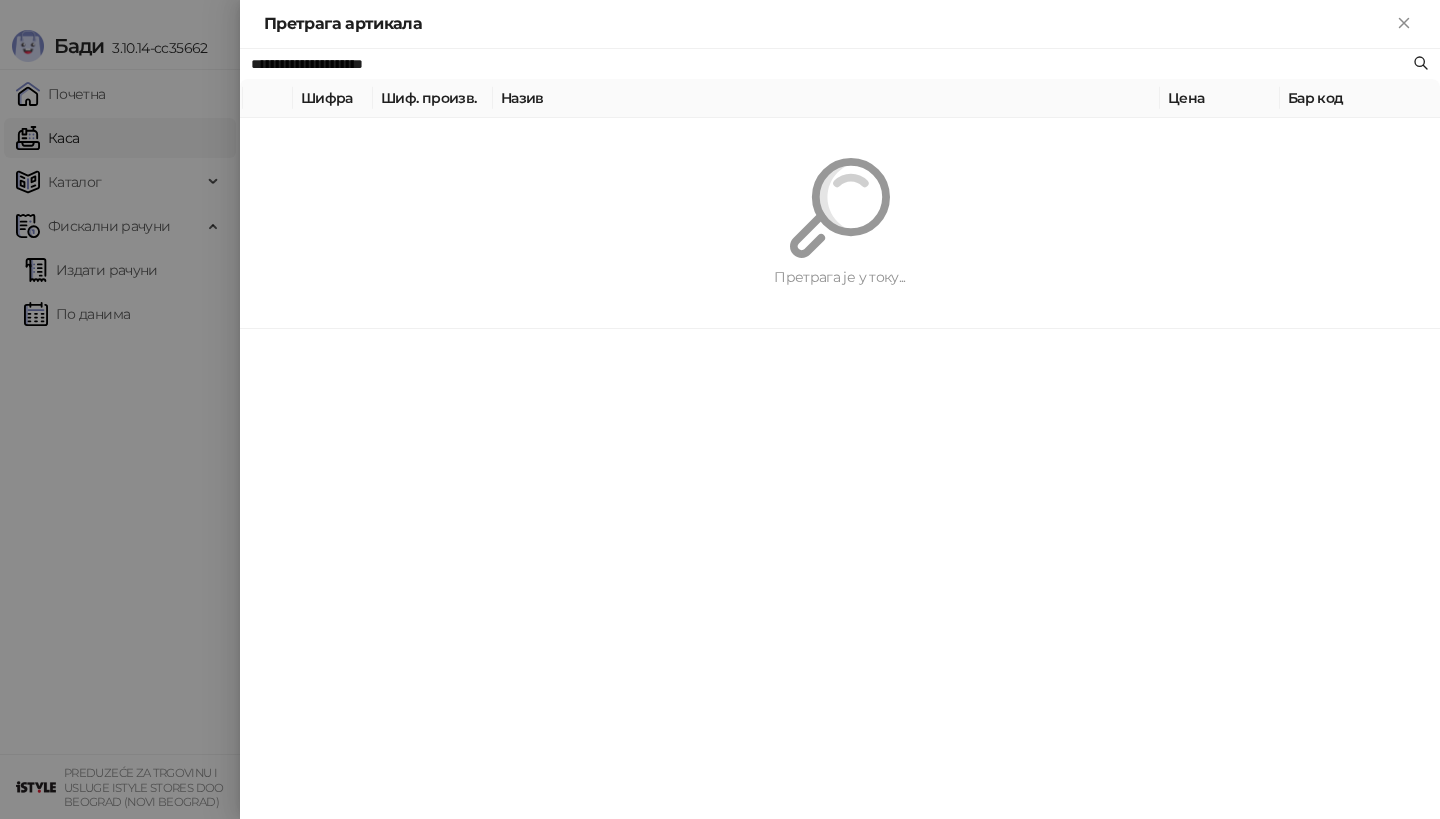 paste 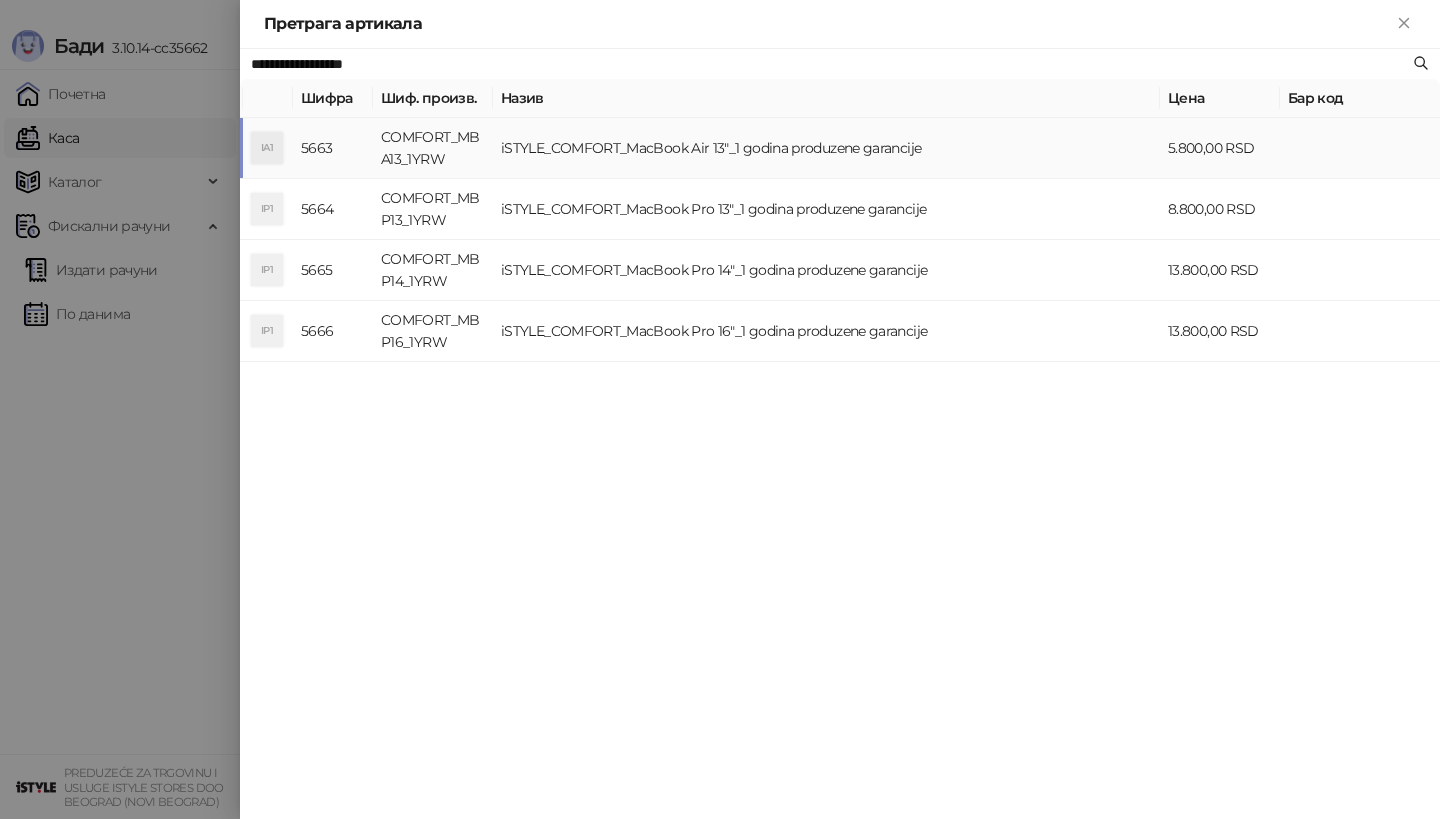 click on "IA1" at bounding box center [267, 148] 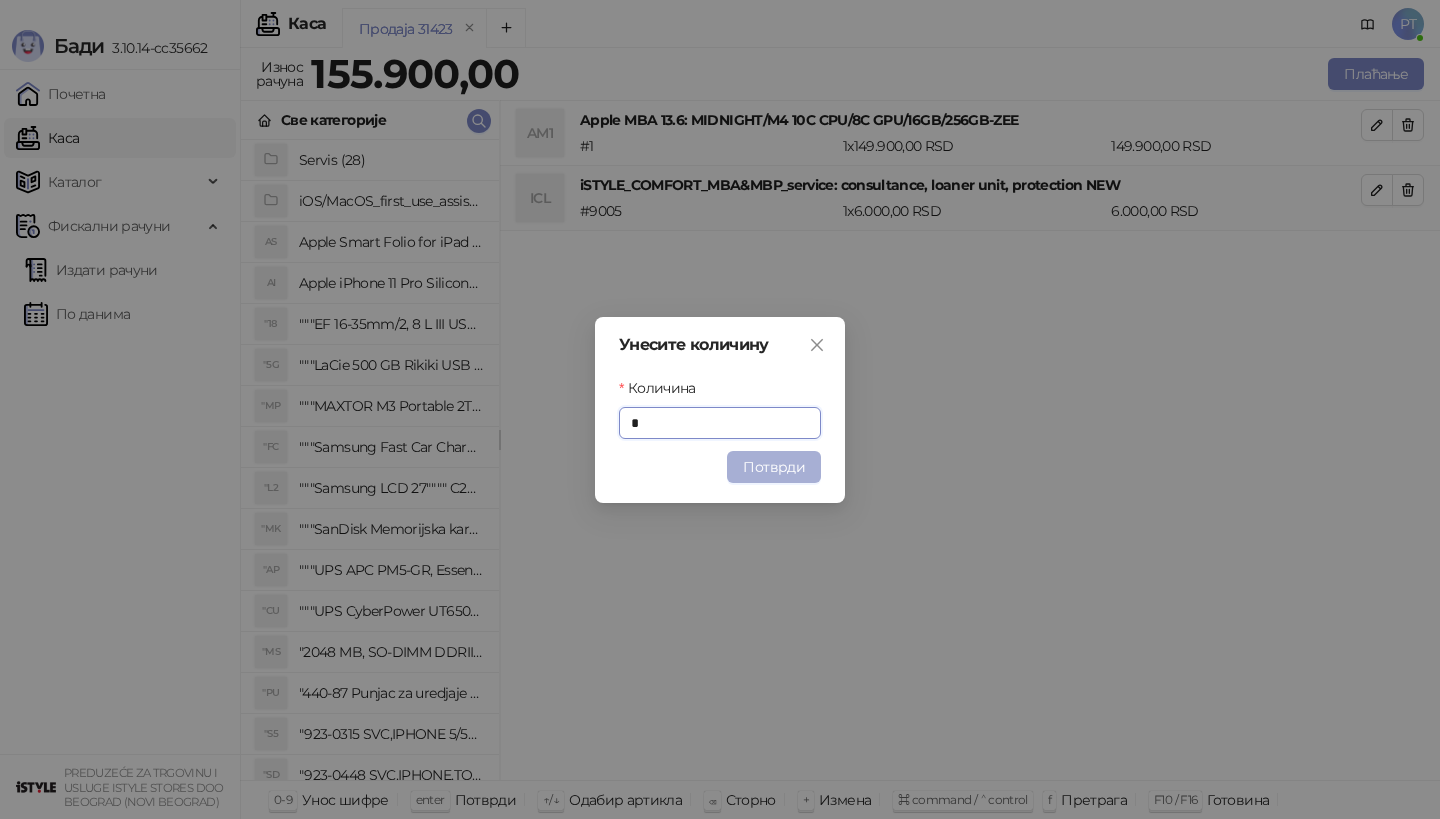 click on "Потврди" at bounding box center (774, 467) 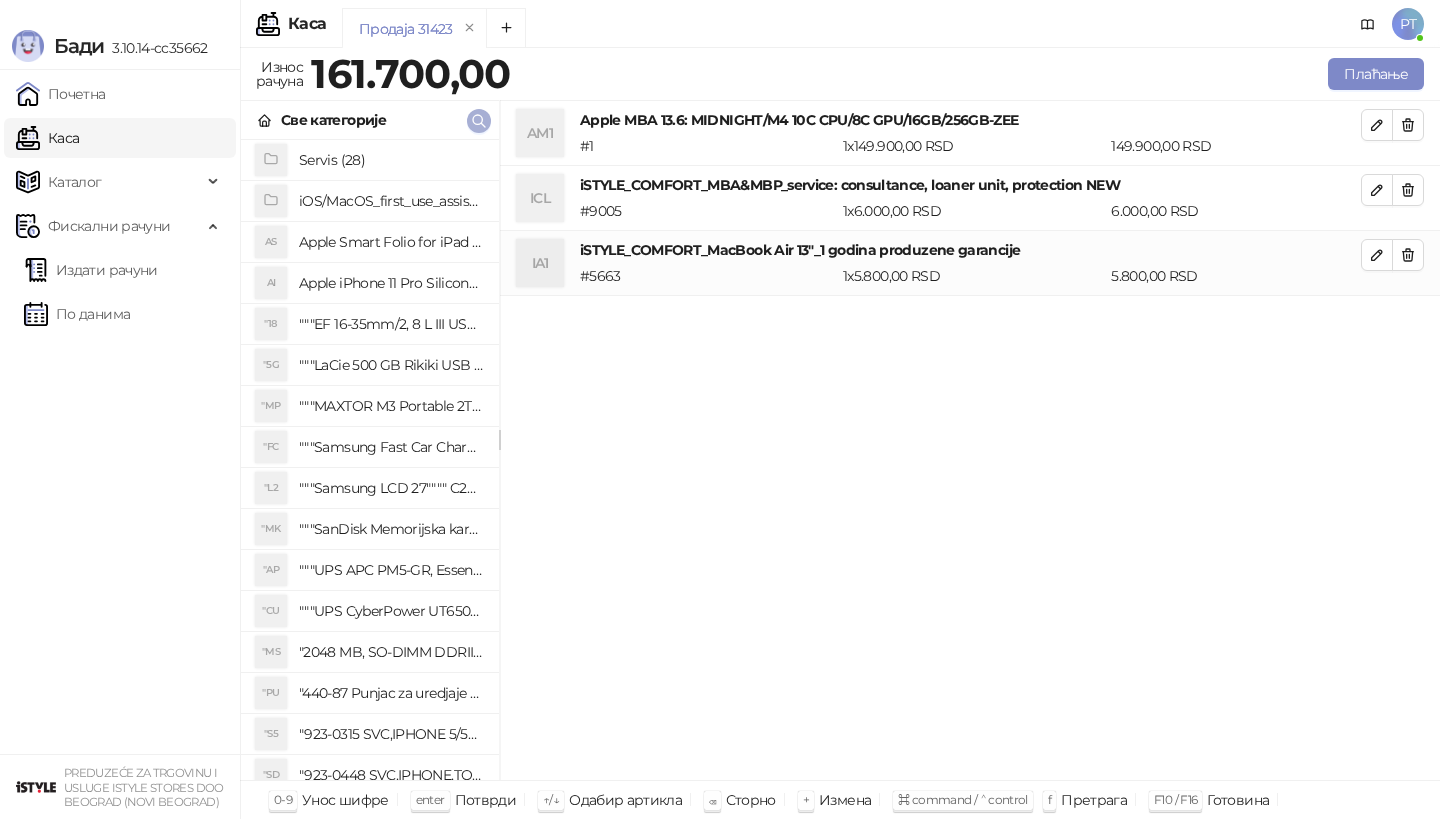 click 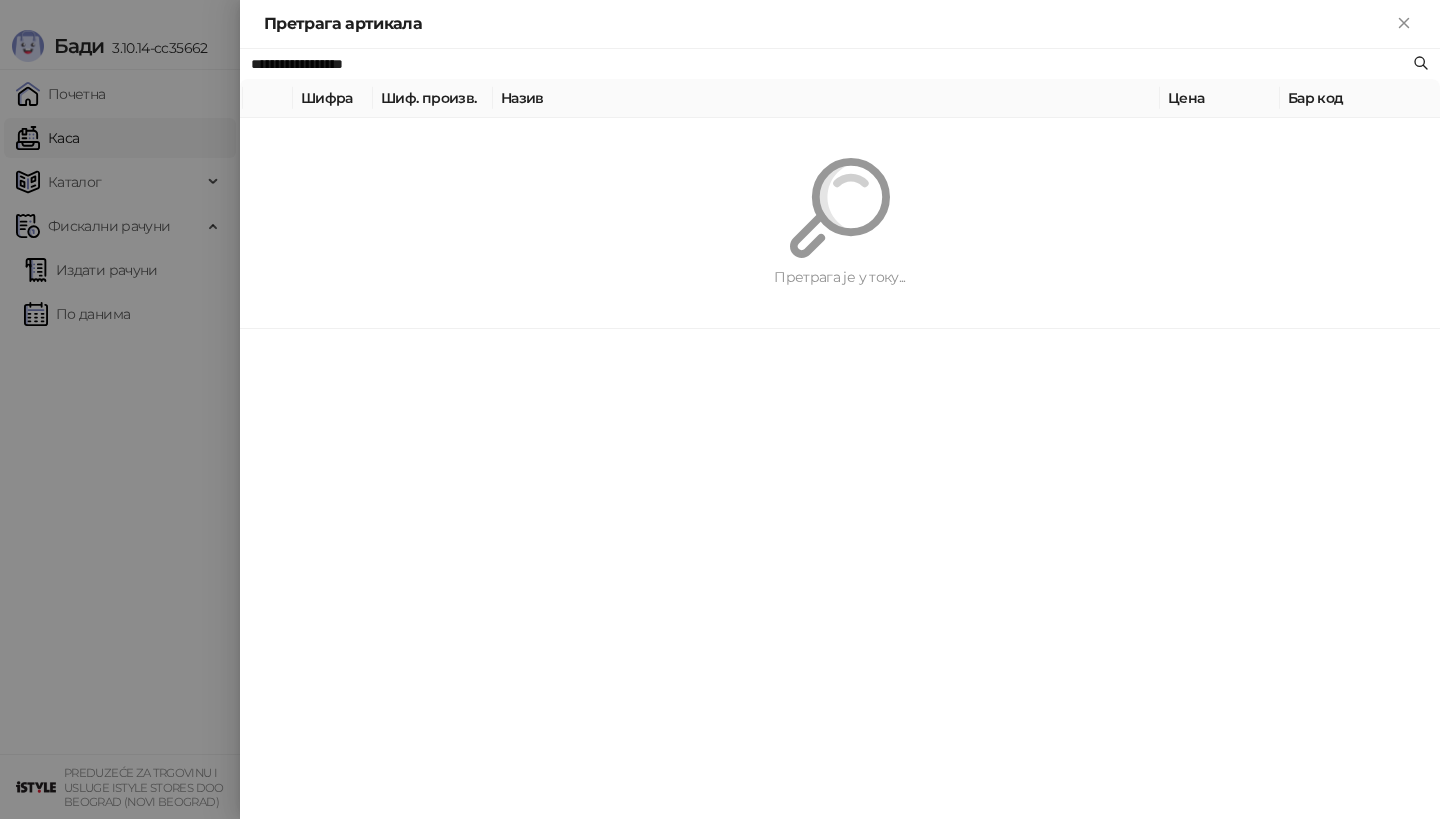 paste 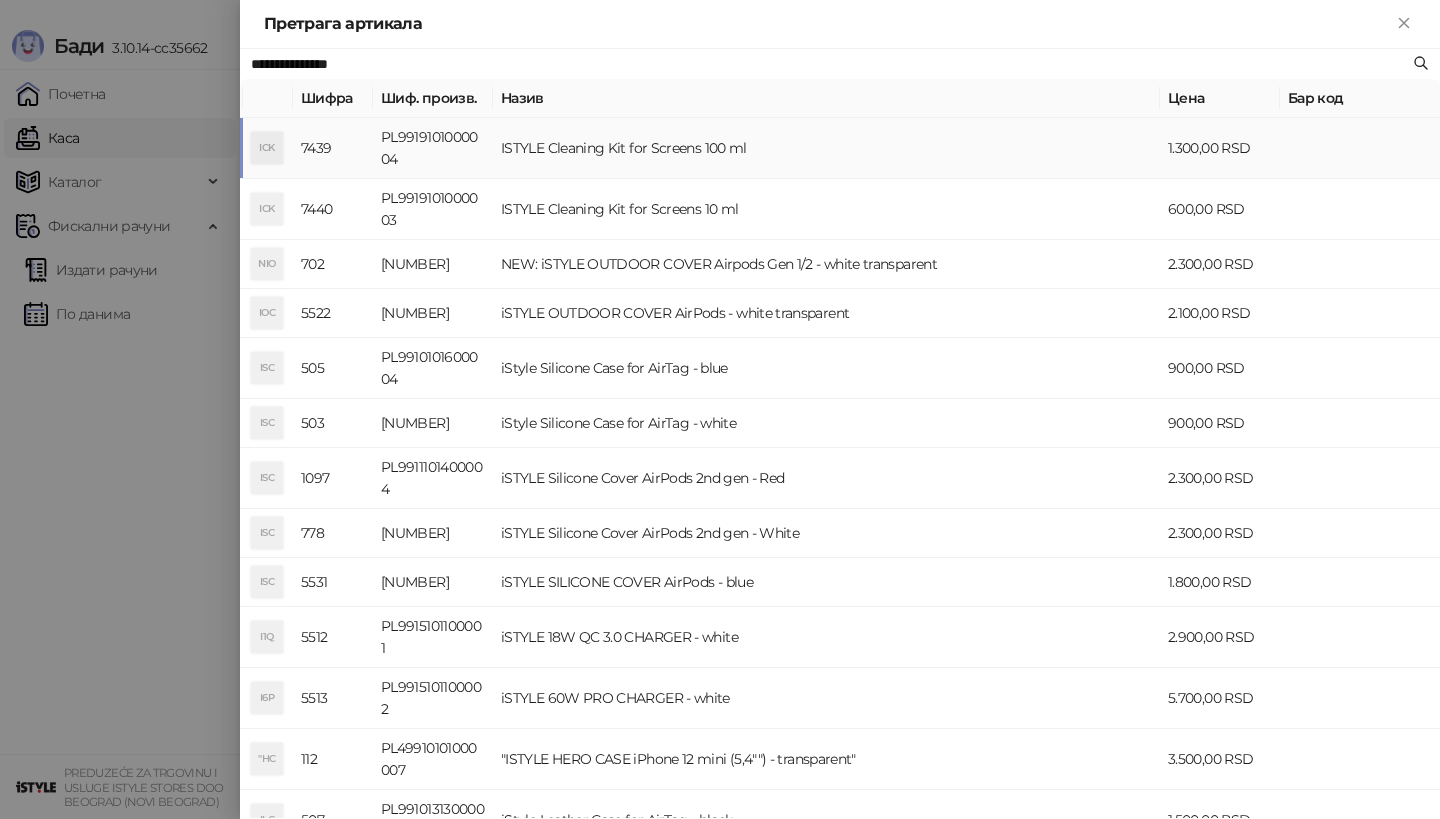 click on "ICK" at bounding box center (268, 148) 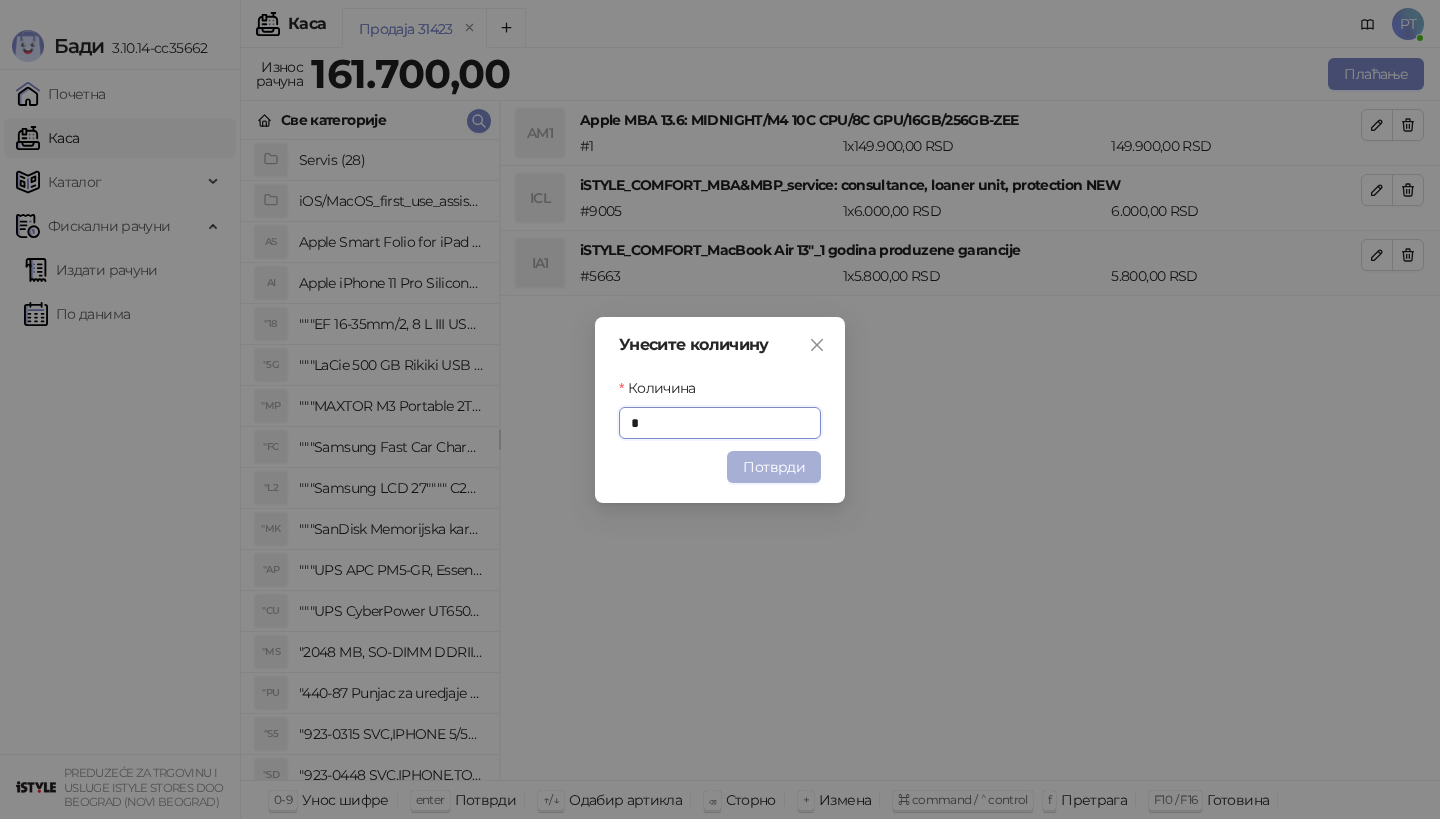 click on "Потврди" at bounding box center (774, 467) 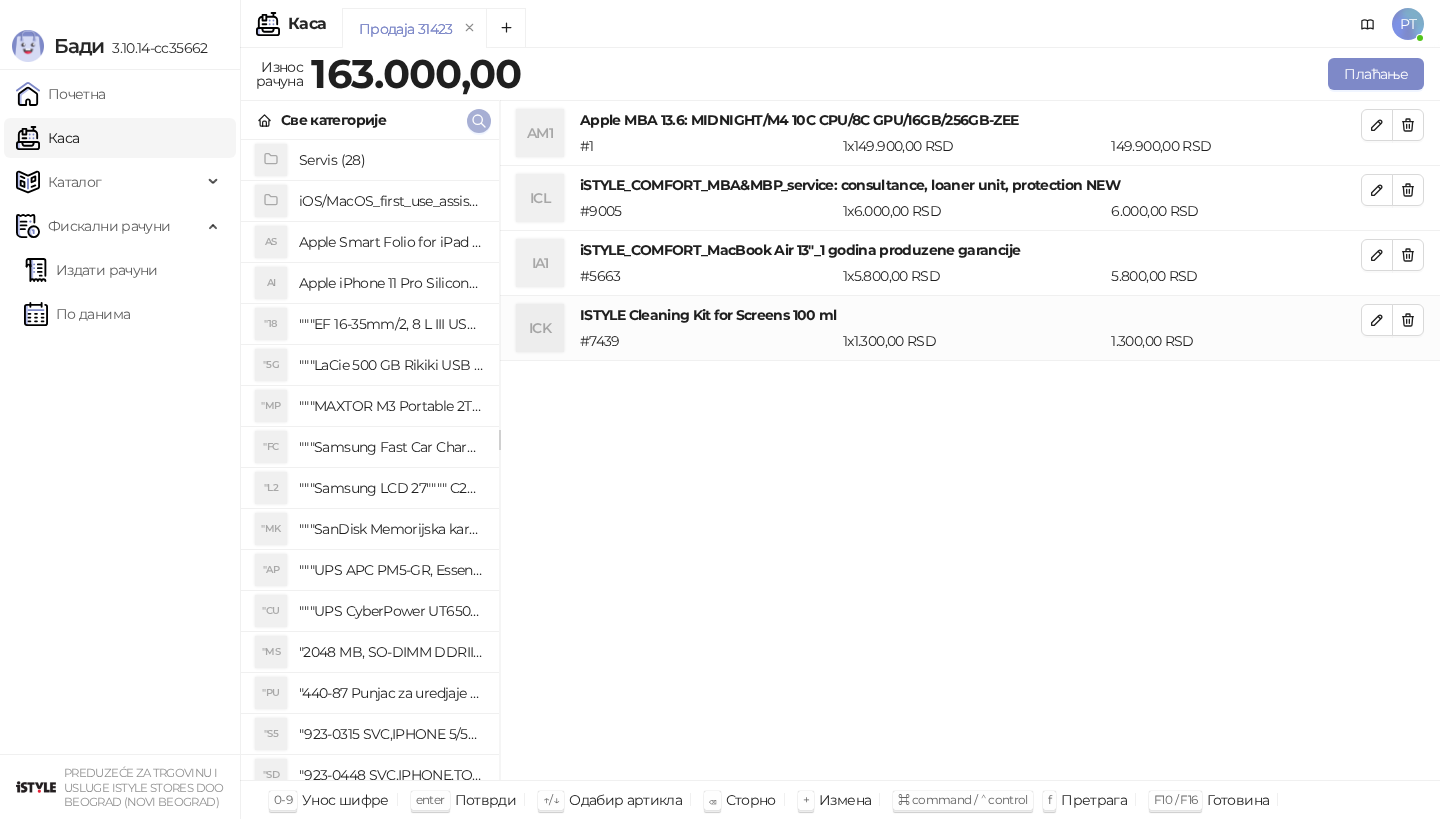 click 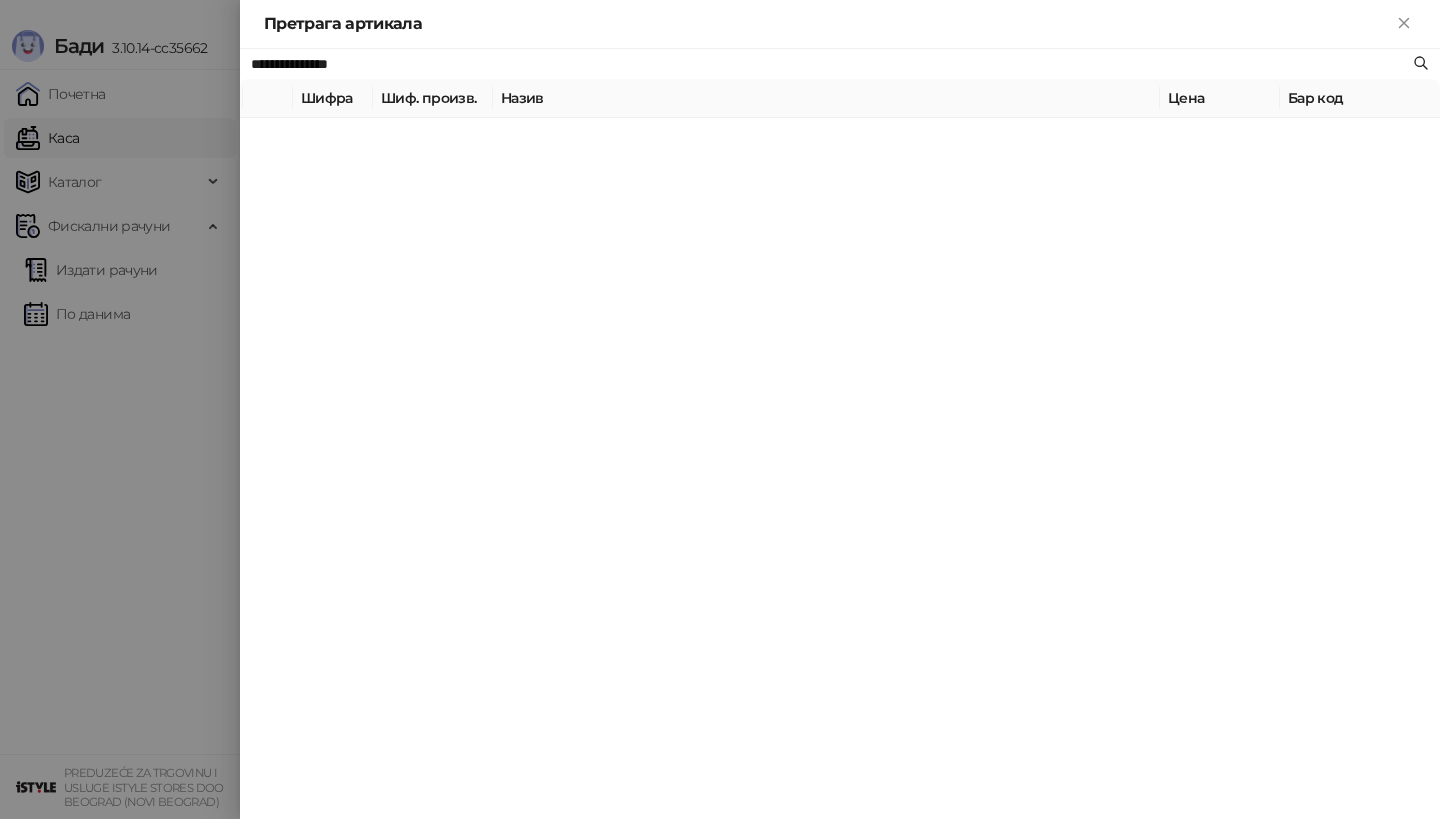 paste on "****" 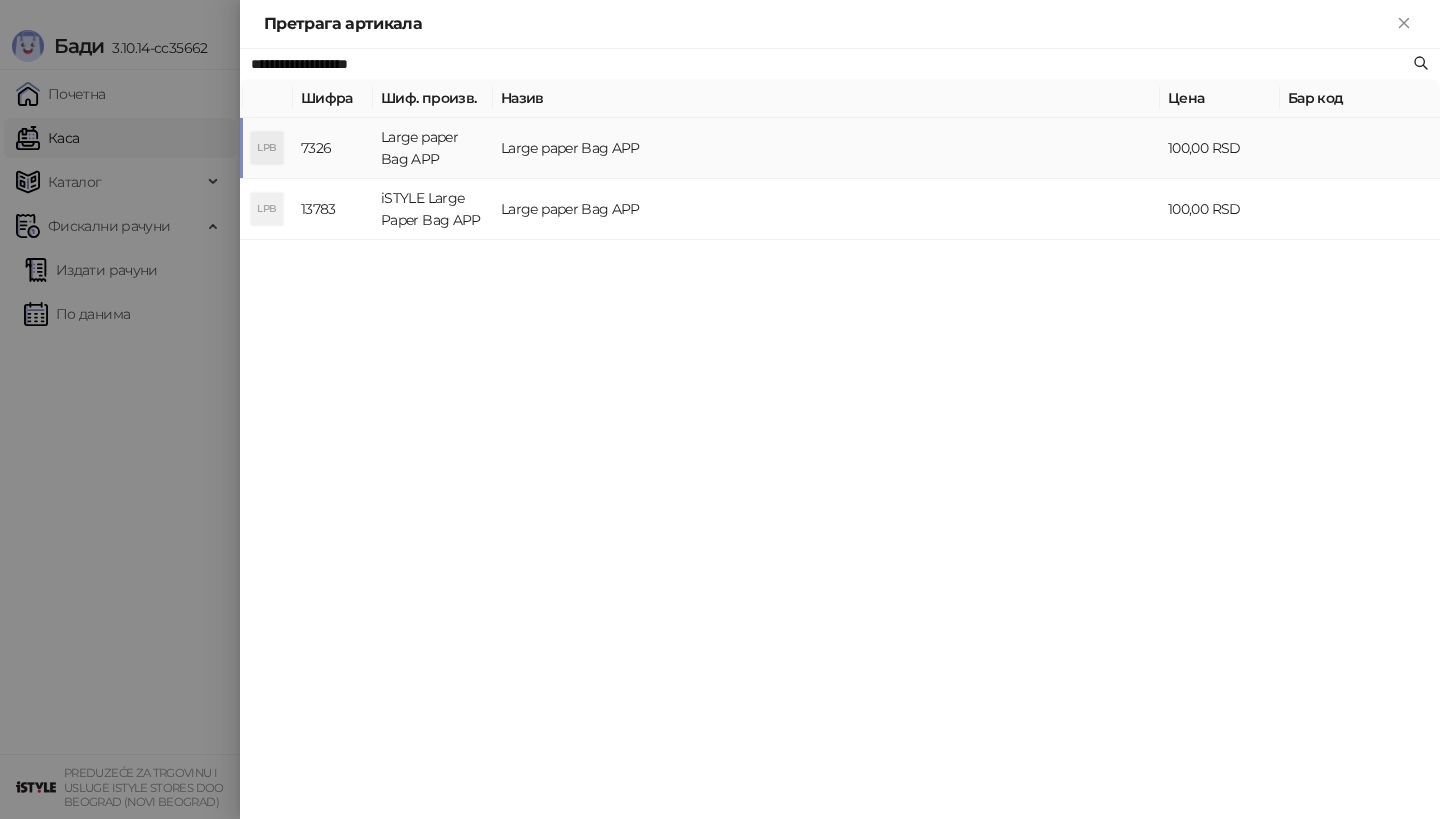 type on "**********" 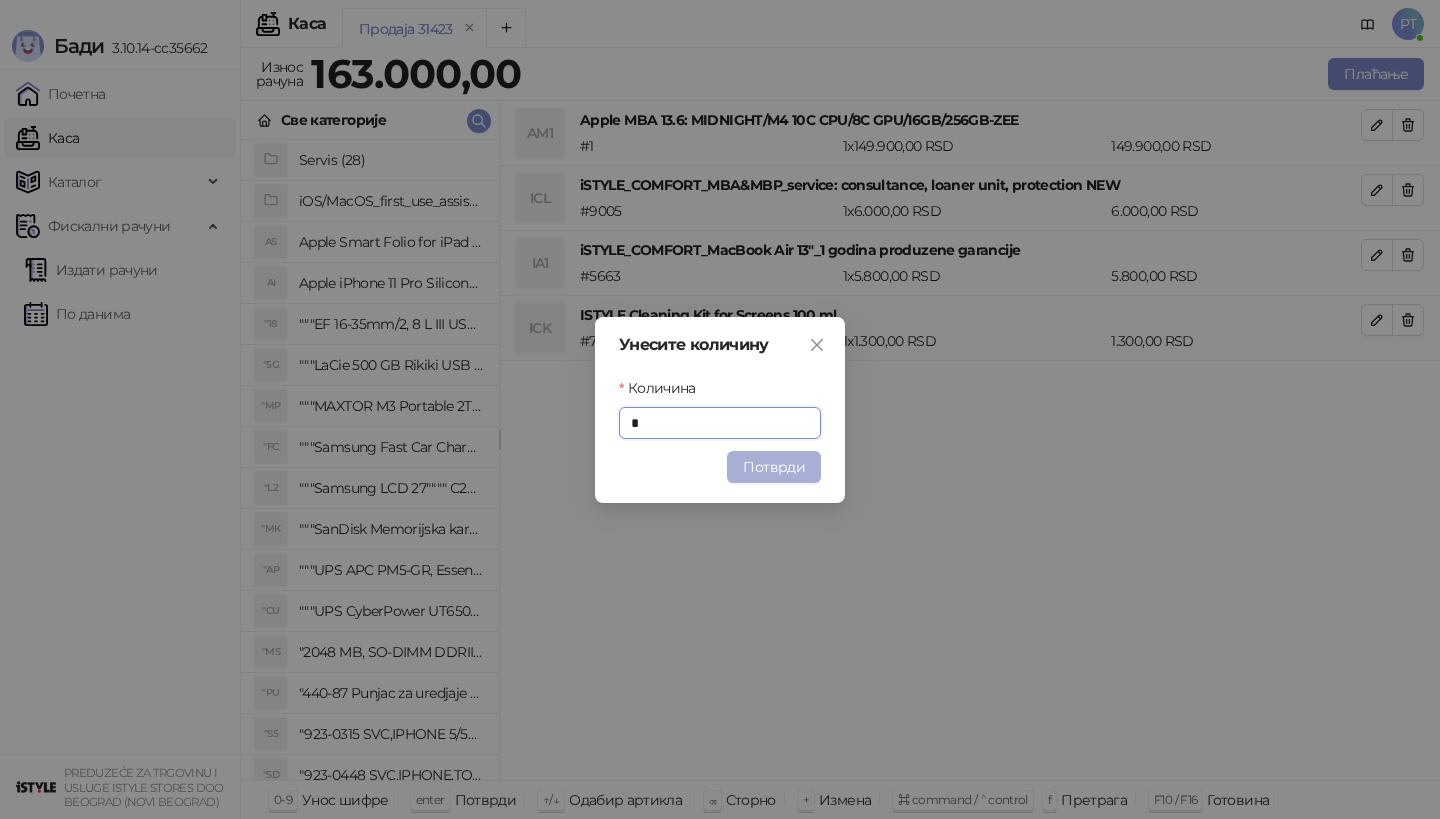 click on "Потврди" at bounding box center [774, 467] 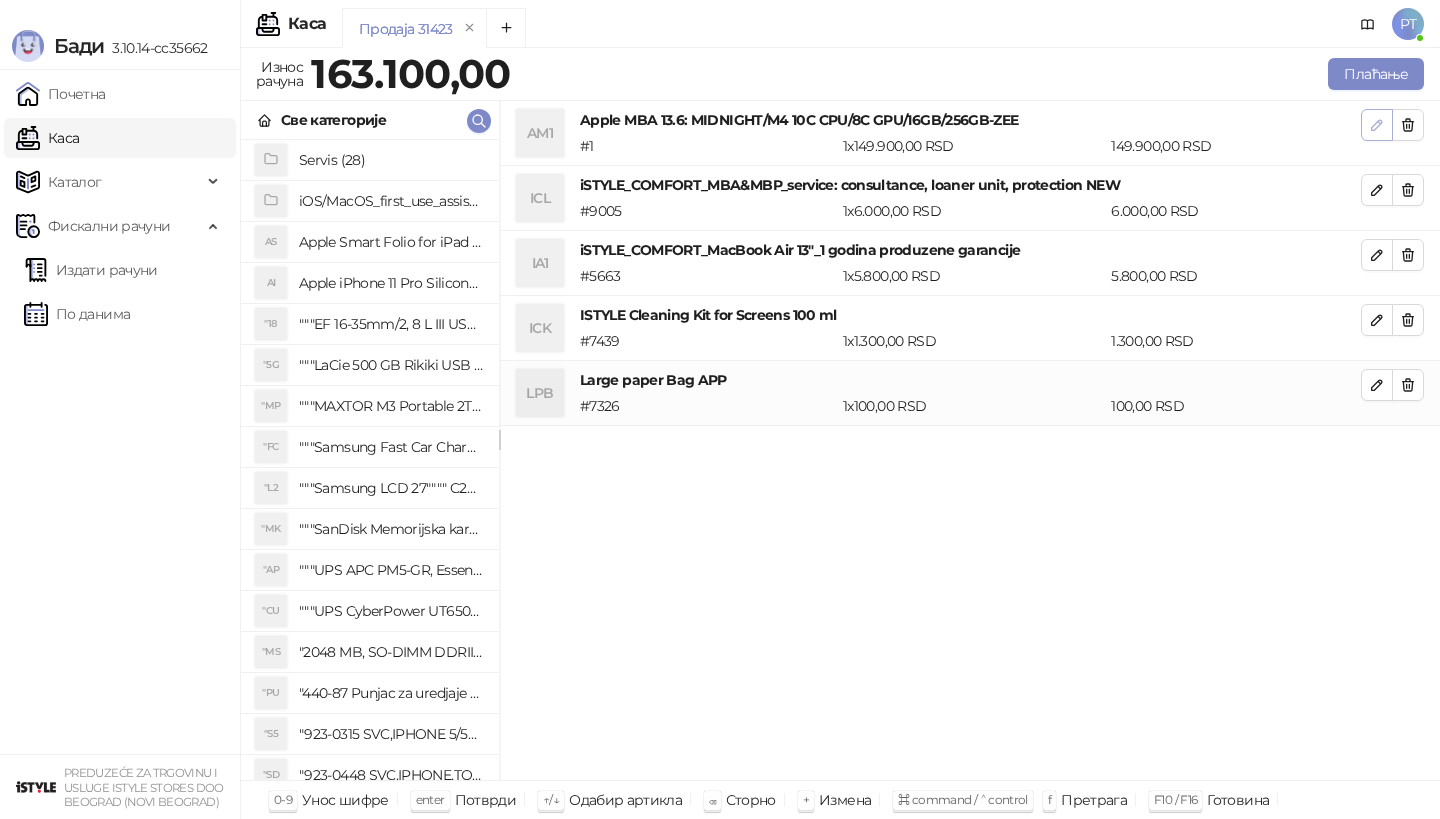 click 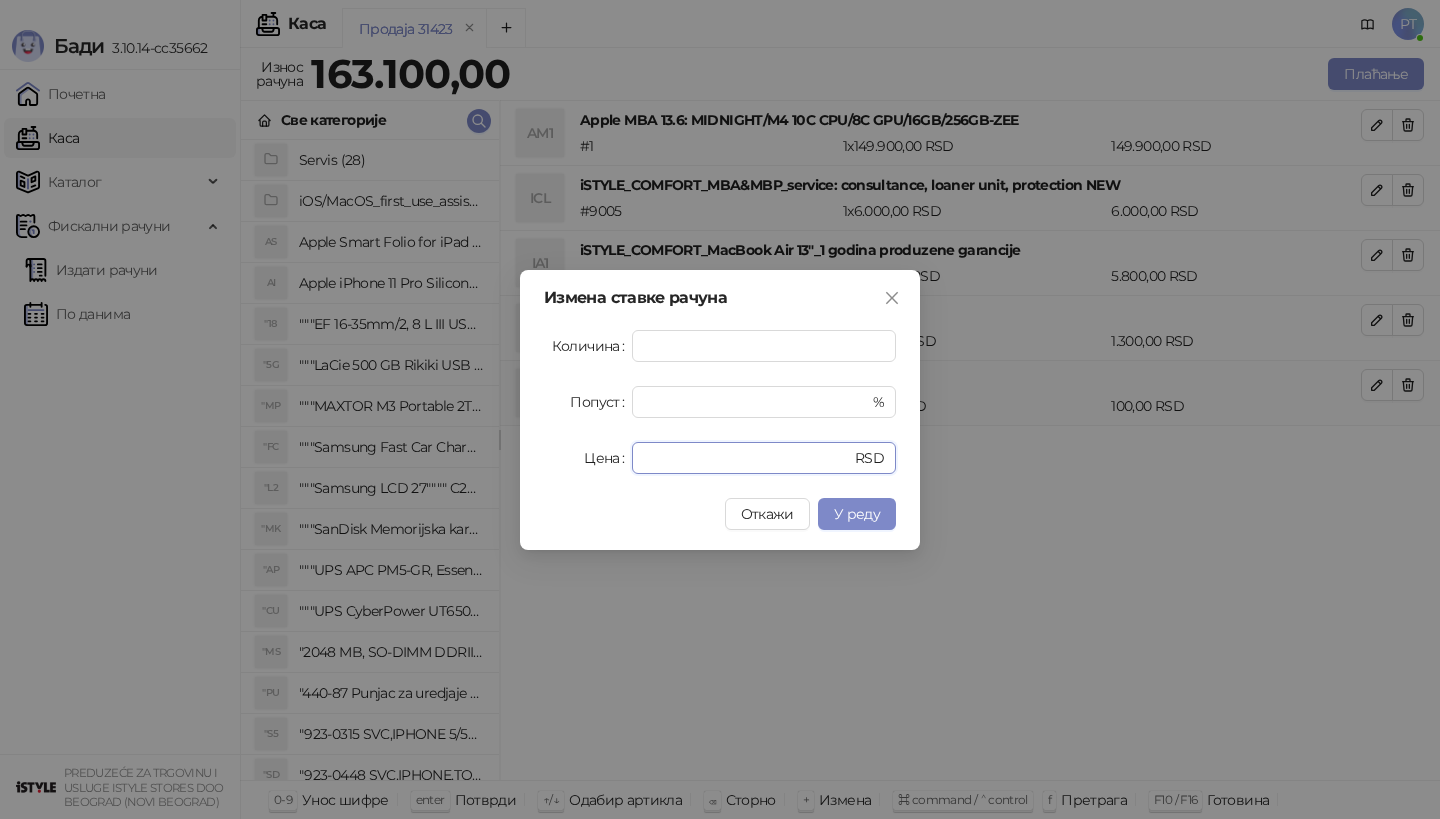 drag, startPoint x: 716, startPoint y: 464, endPoint x: 560, endPoint y: 464, distance: 156 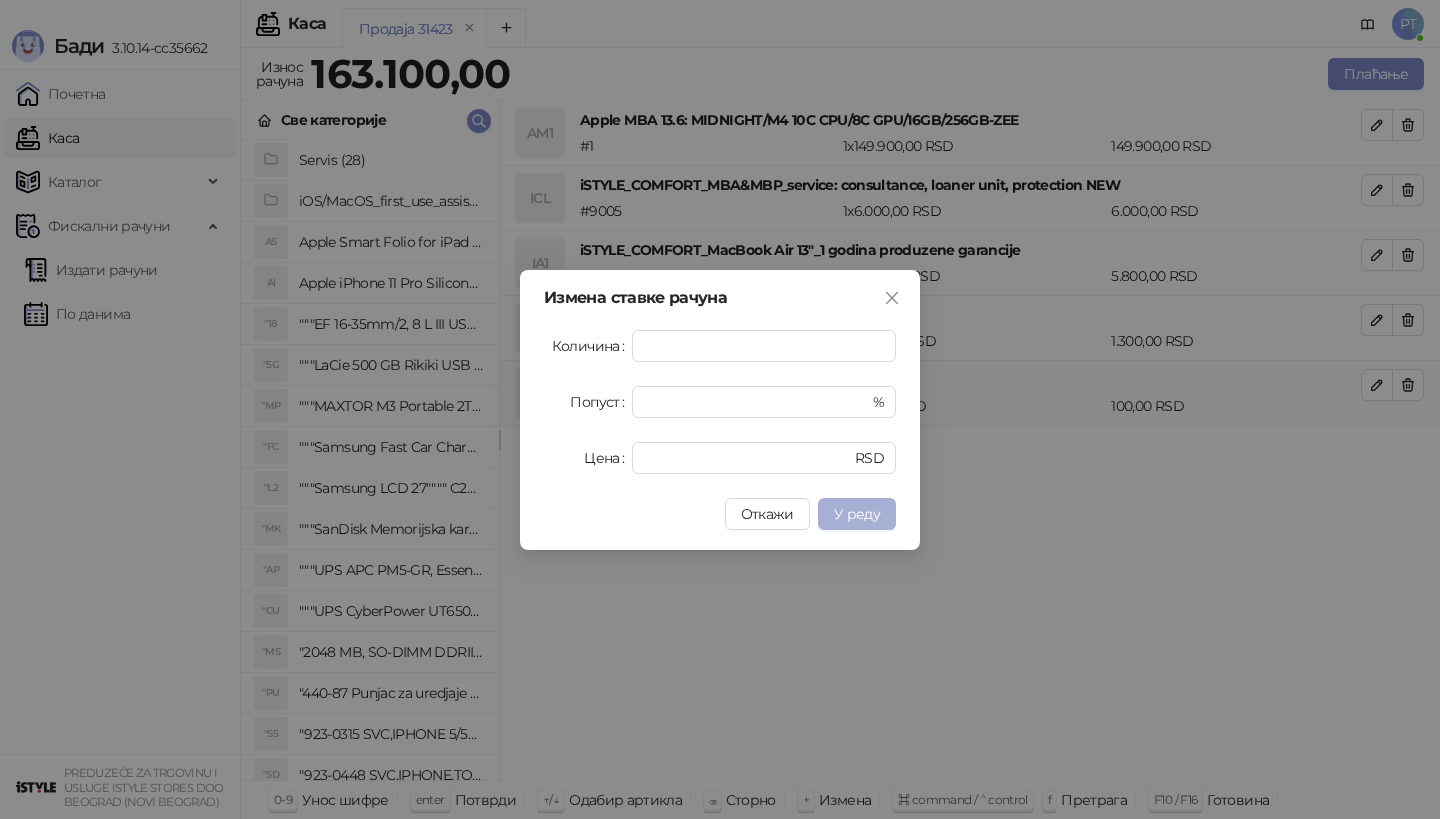 type on "******" 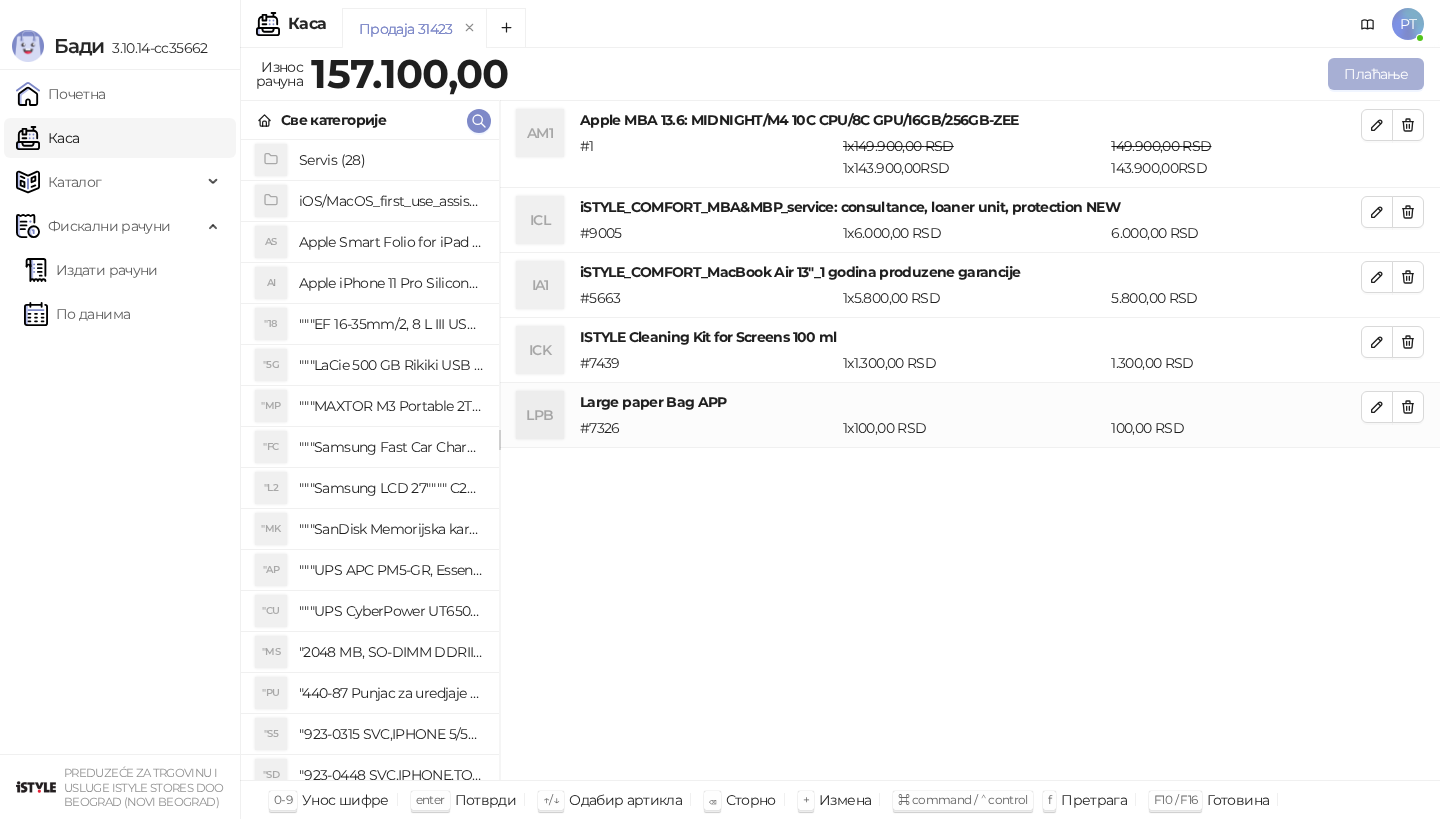 click on "Плаћање" at bounding box center (1376, 74) 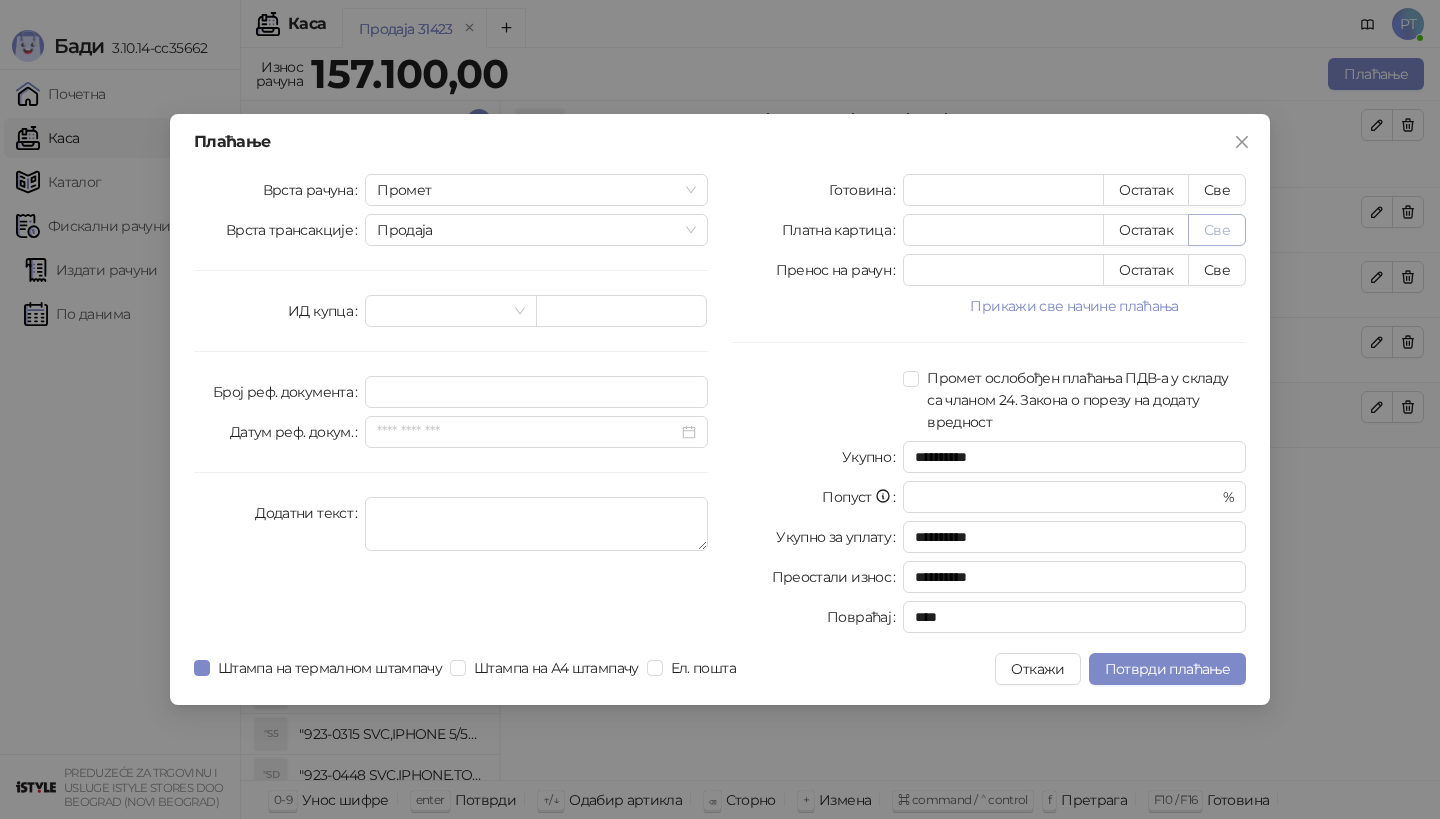 click on "Све" at bounding box center [1217, 230] 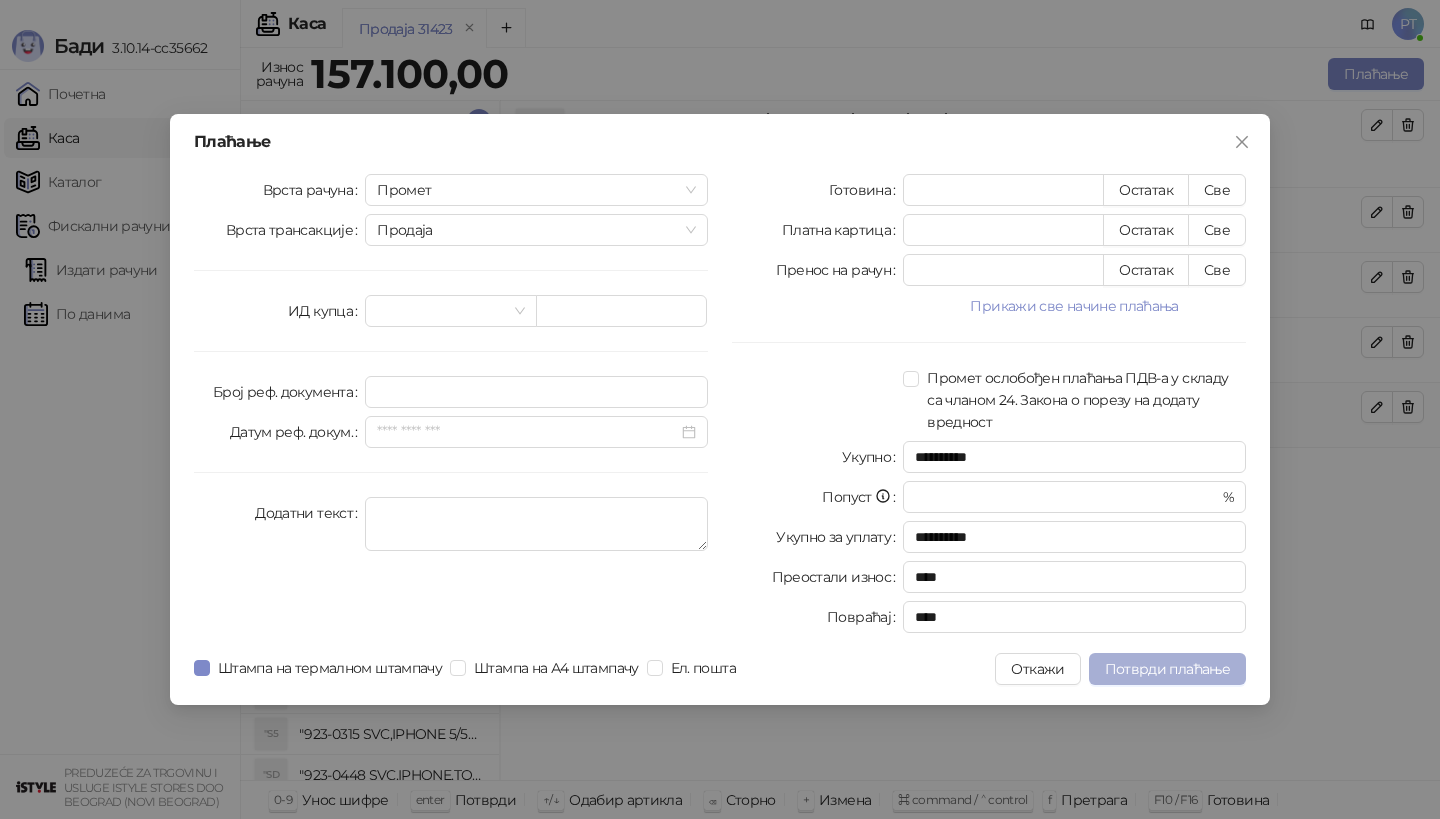 click on "Потврди плаћање" at bounding box center [1167, 669] 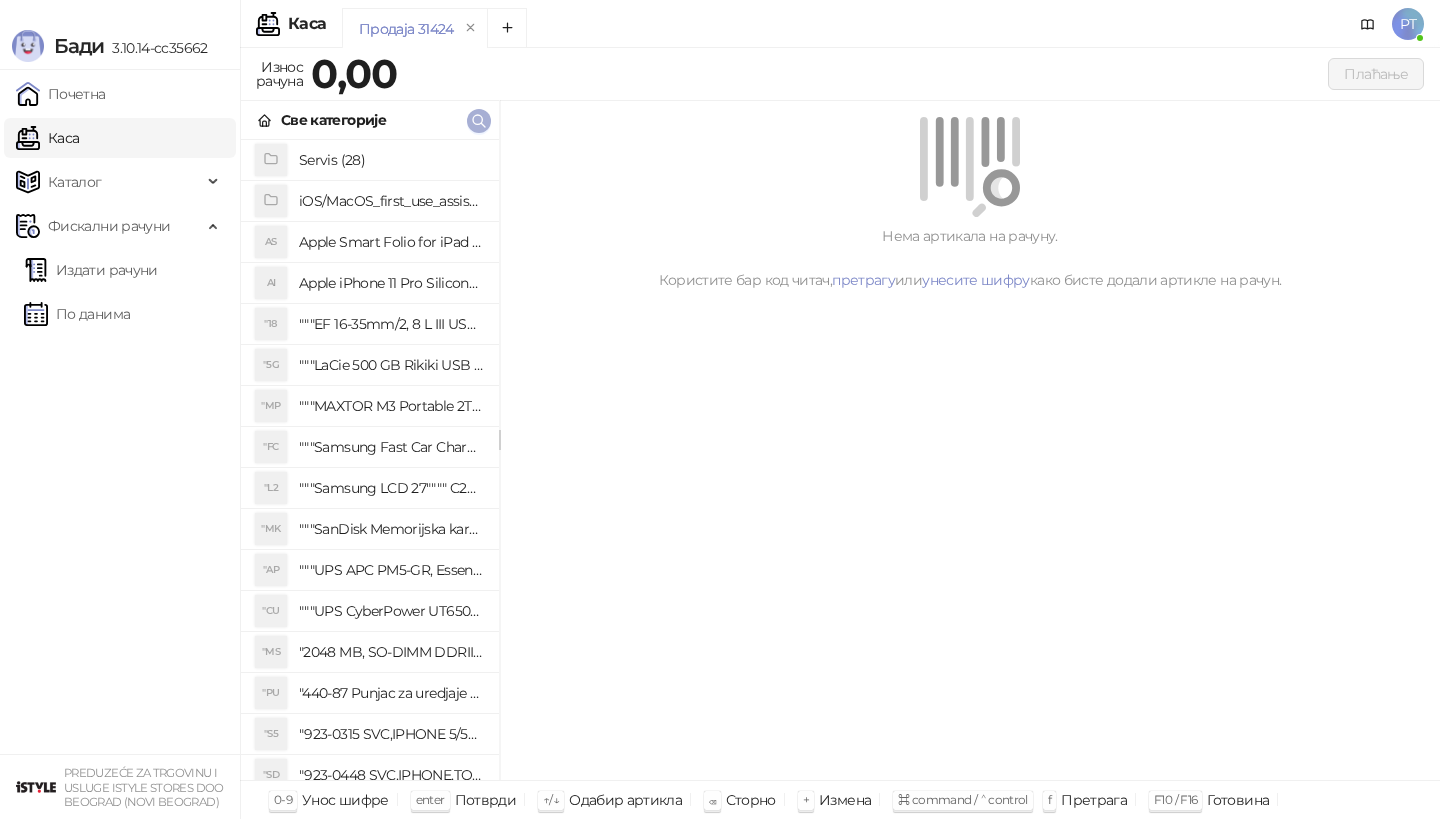 click 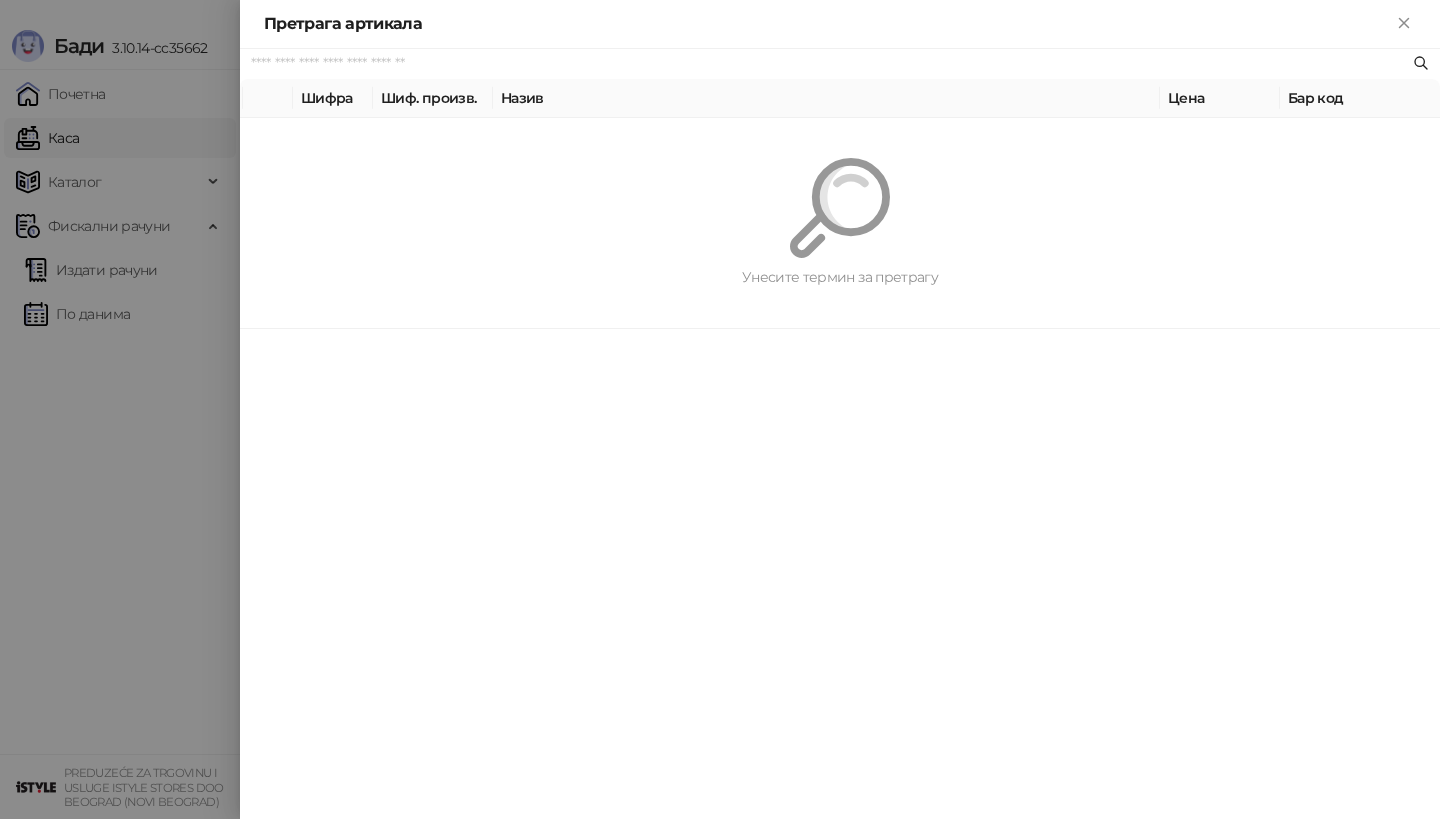 paste on "*******" 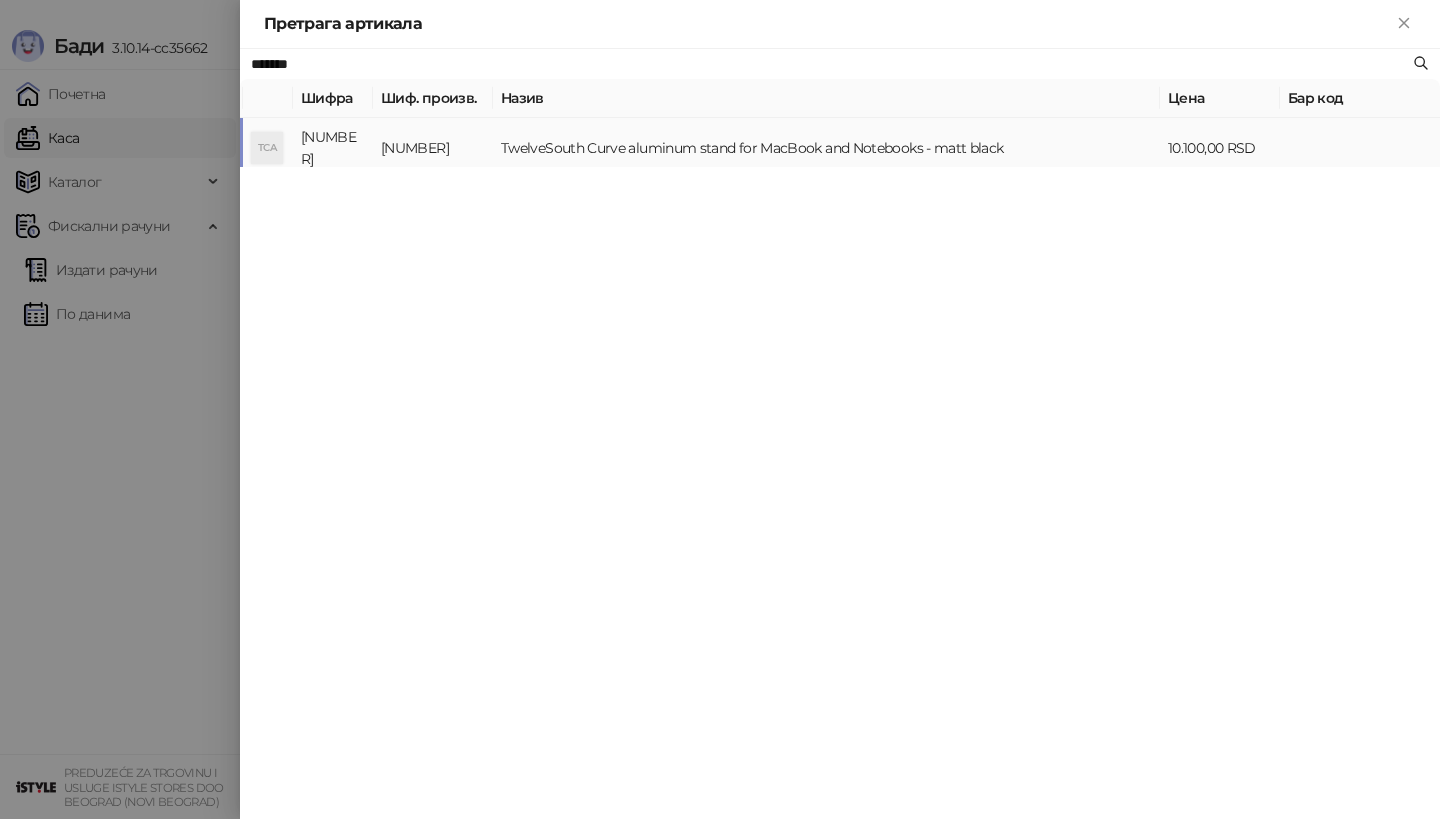 click on "TCA" at bounding box center (267, 148) 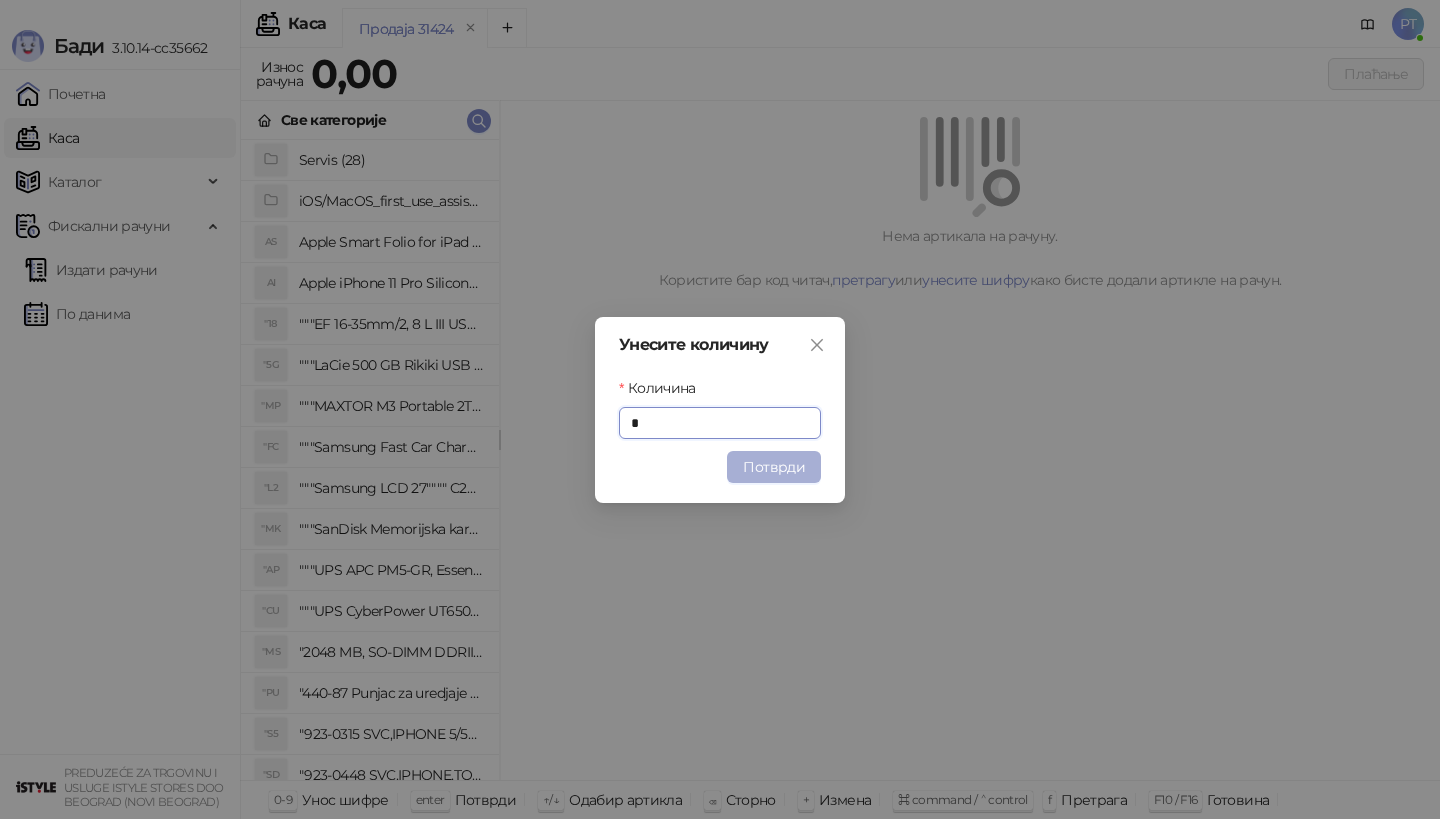 click on "Потврди" at bounding box center (774, 467) 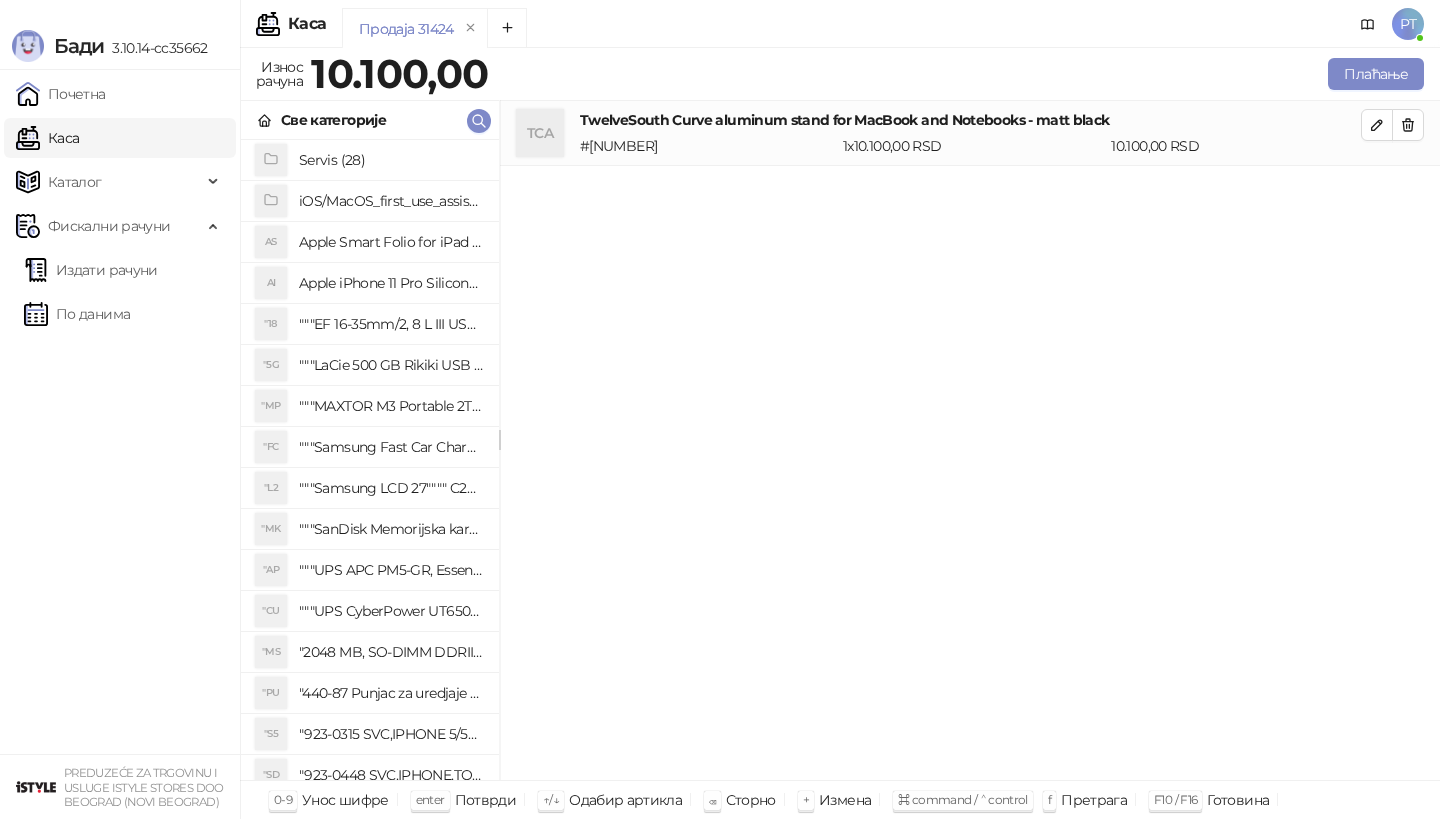 click on "Све категорије" at bounding box center (370, 120) 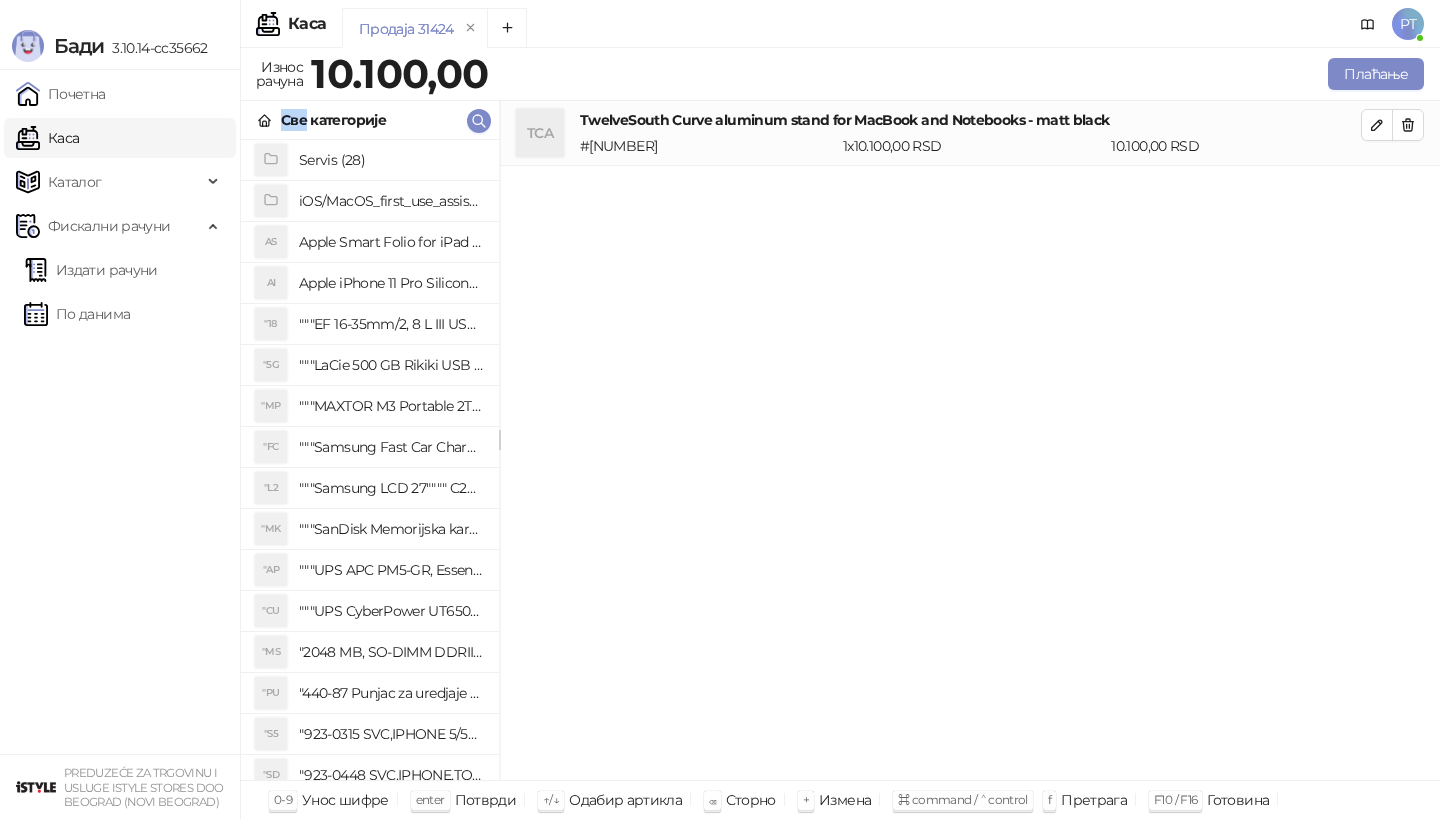 click on "Све категорије" at bounding box center (370, 120) 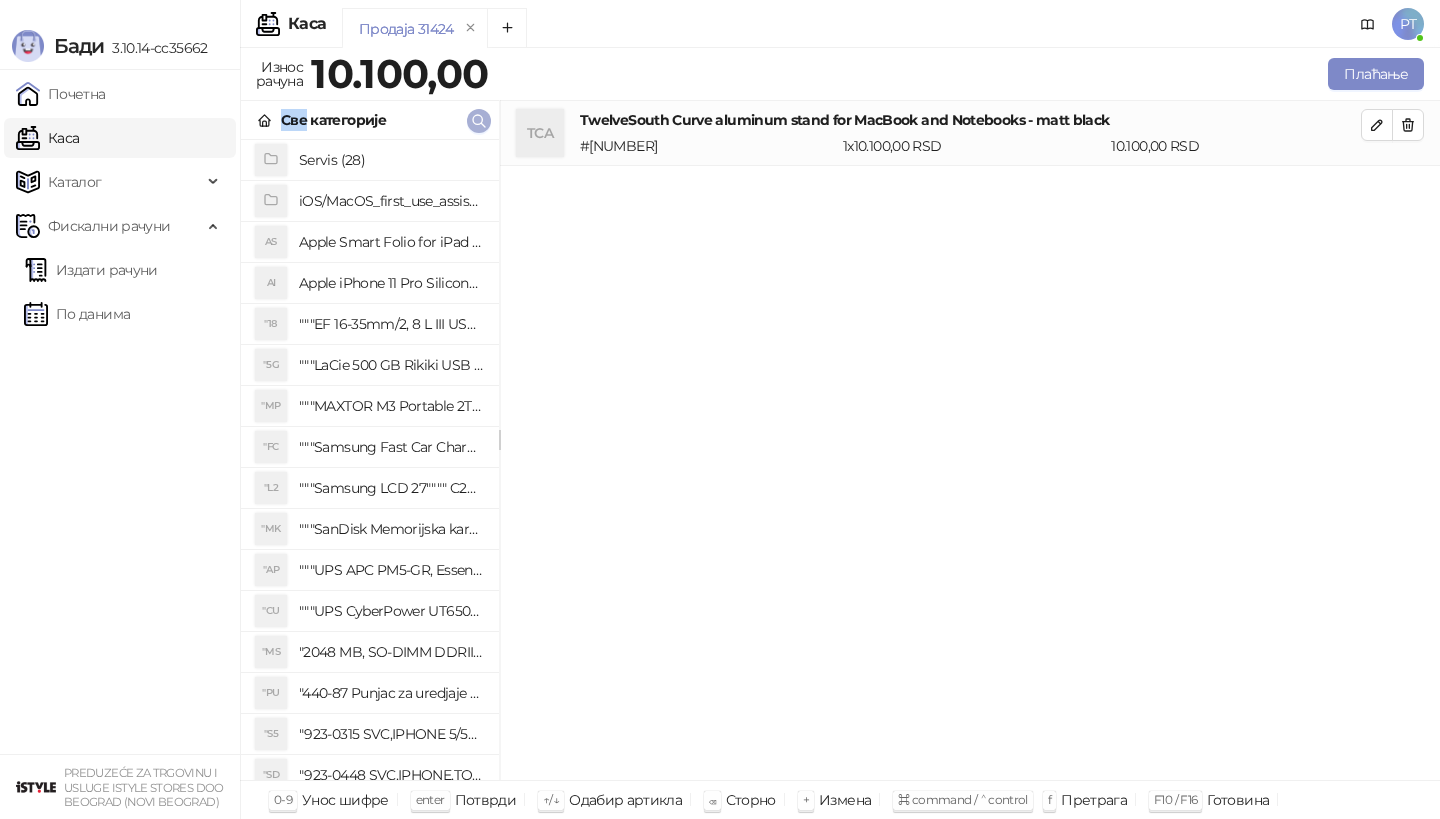 click 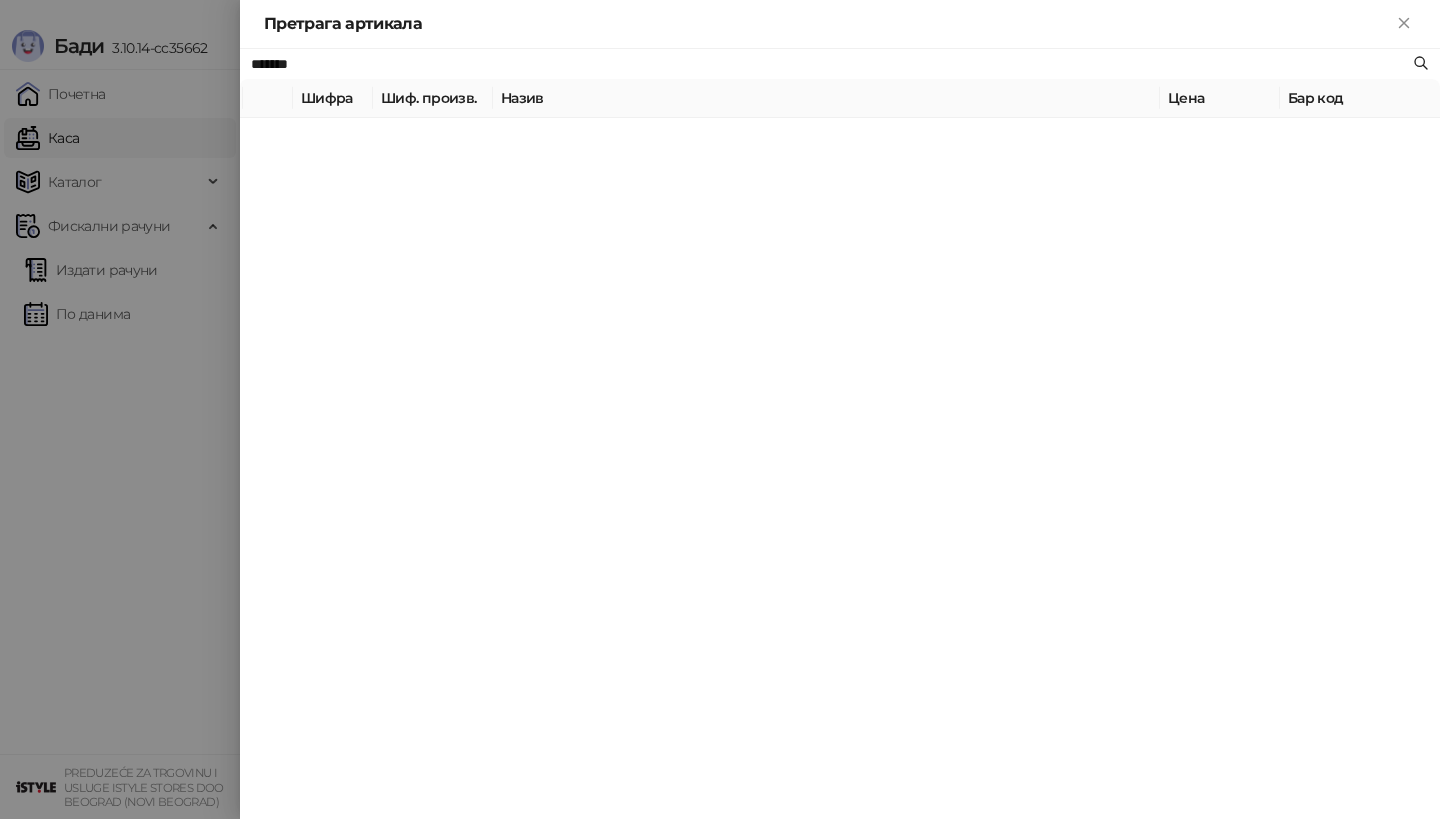 paste on "**" 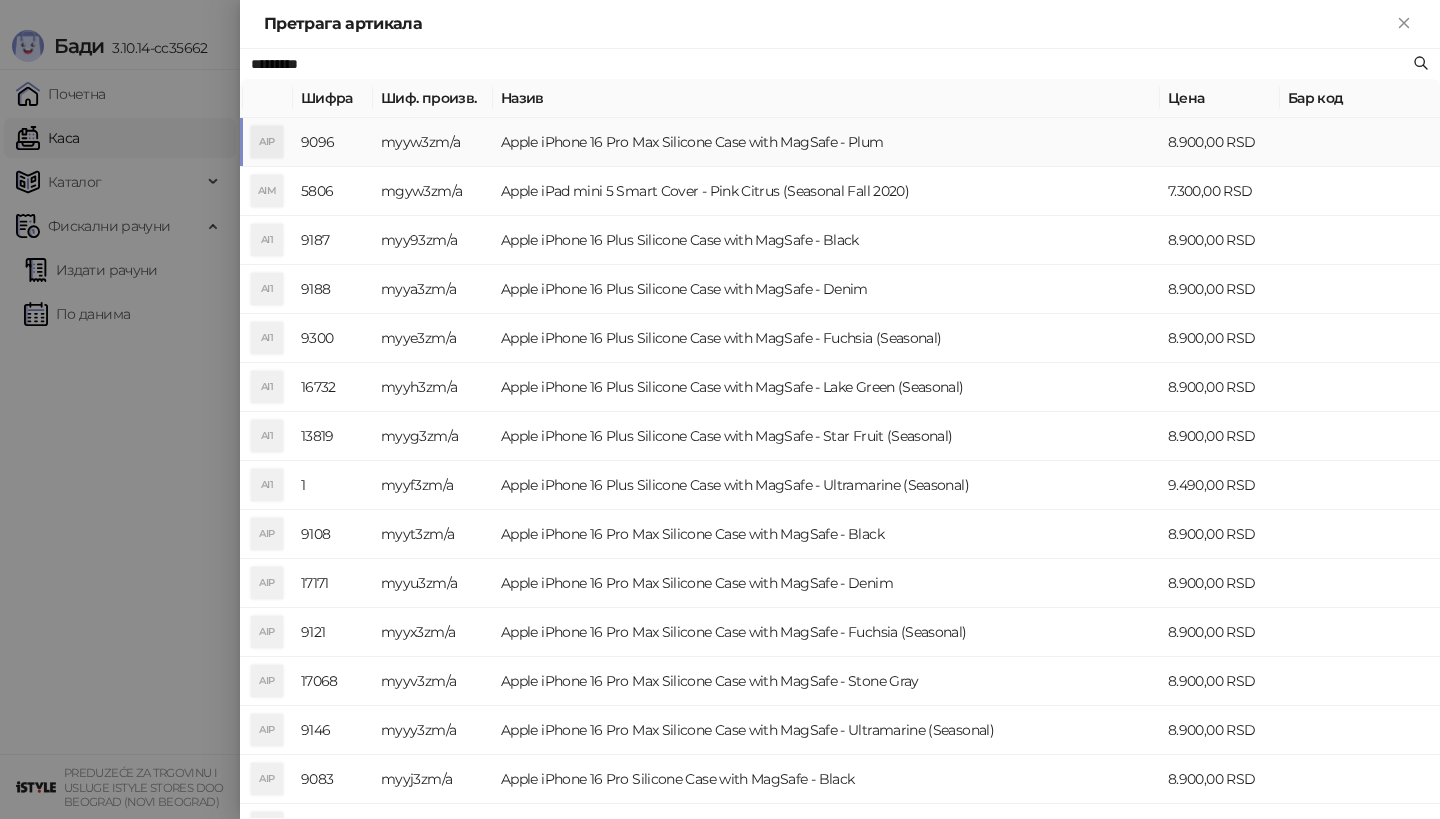 click on "AIP" at bounding box center (267, 142) 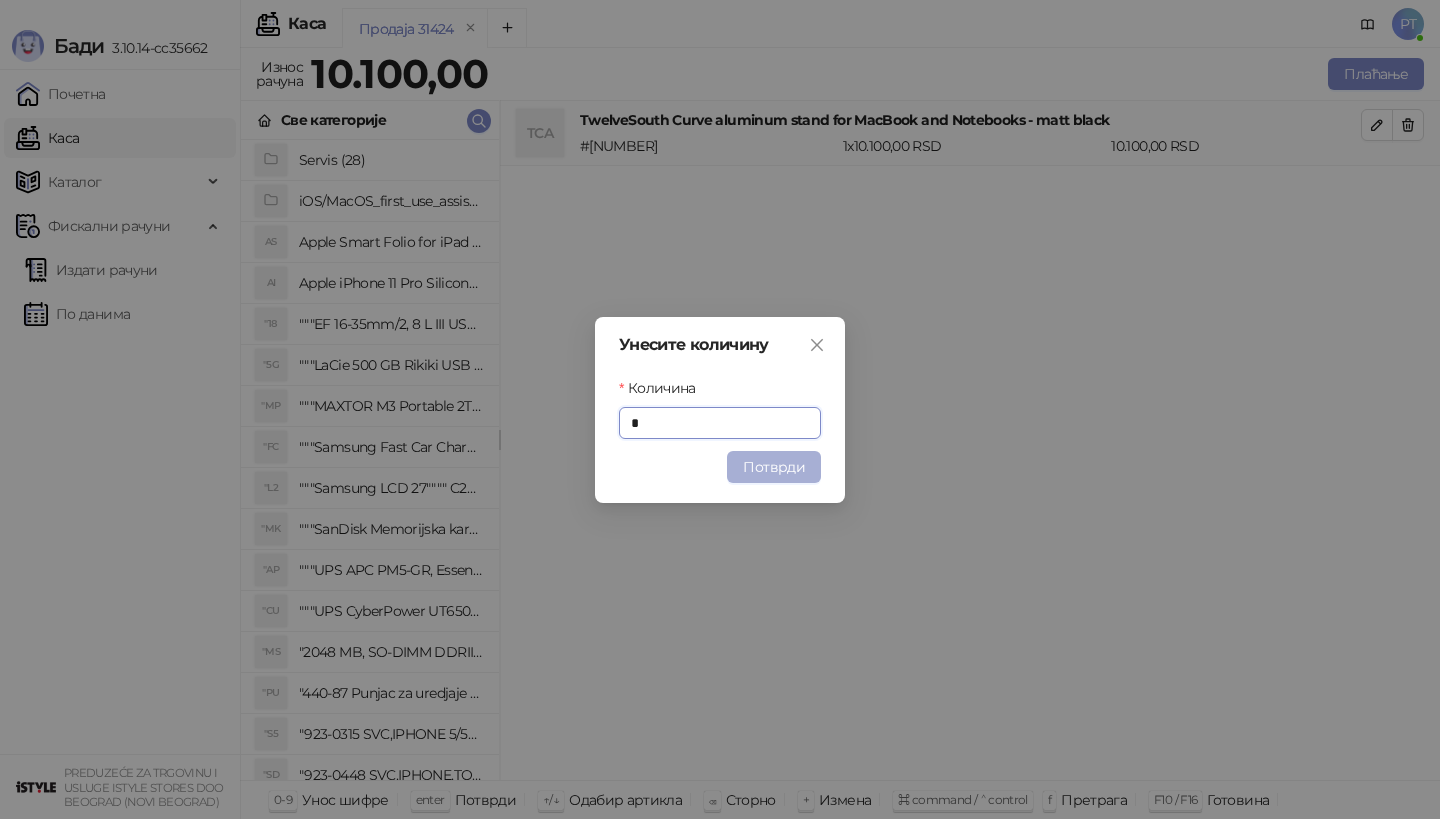 click on "Потврди" at bounding box center [774, 467] 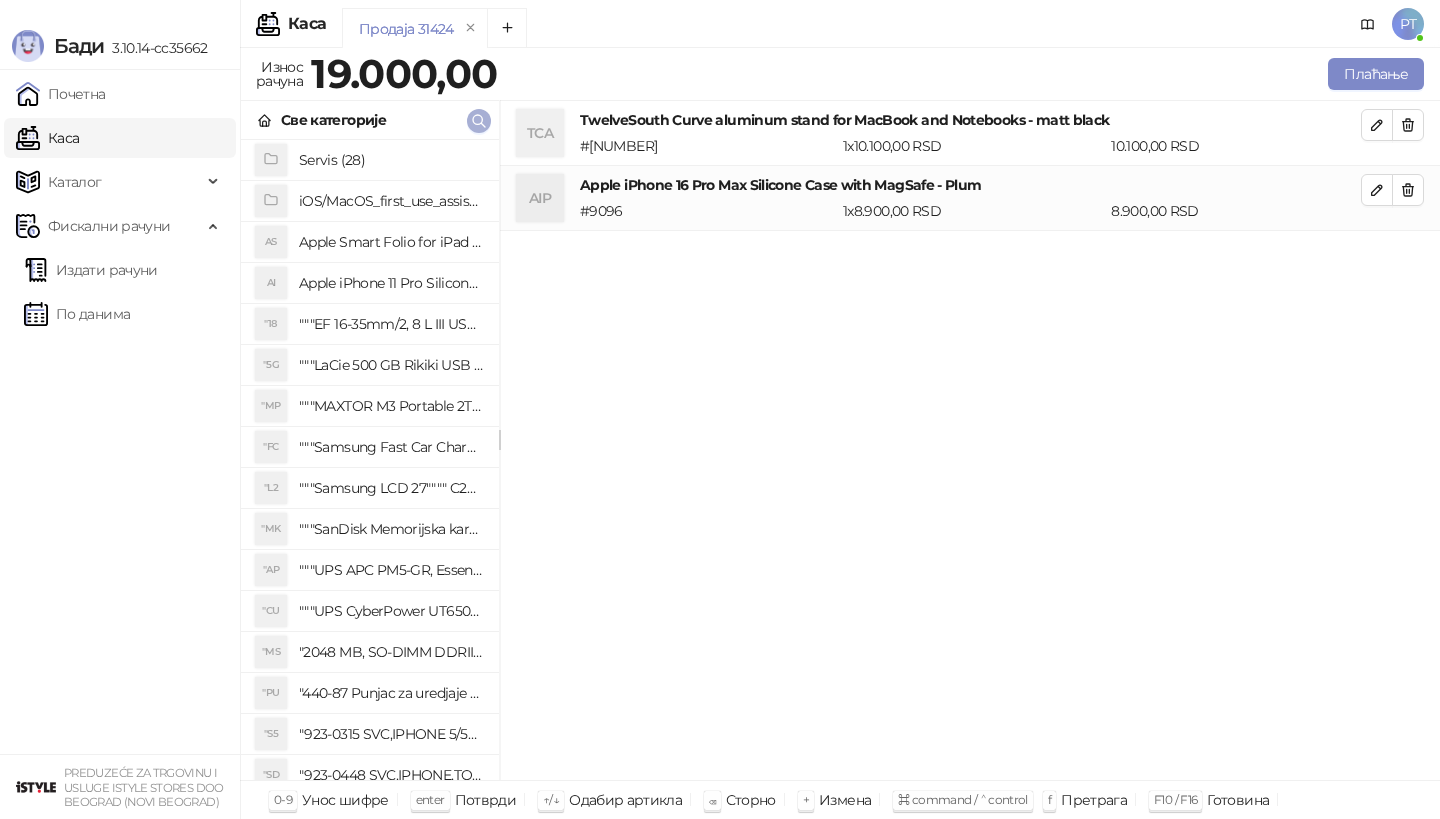 click 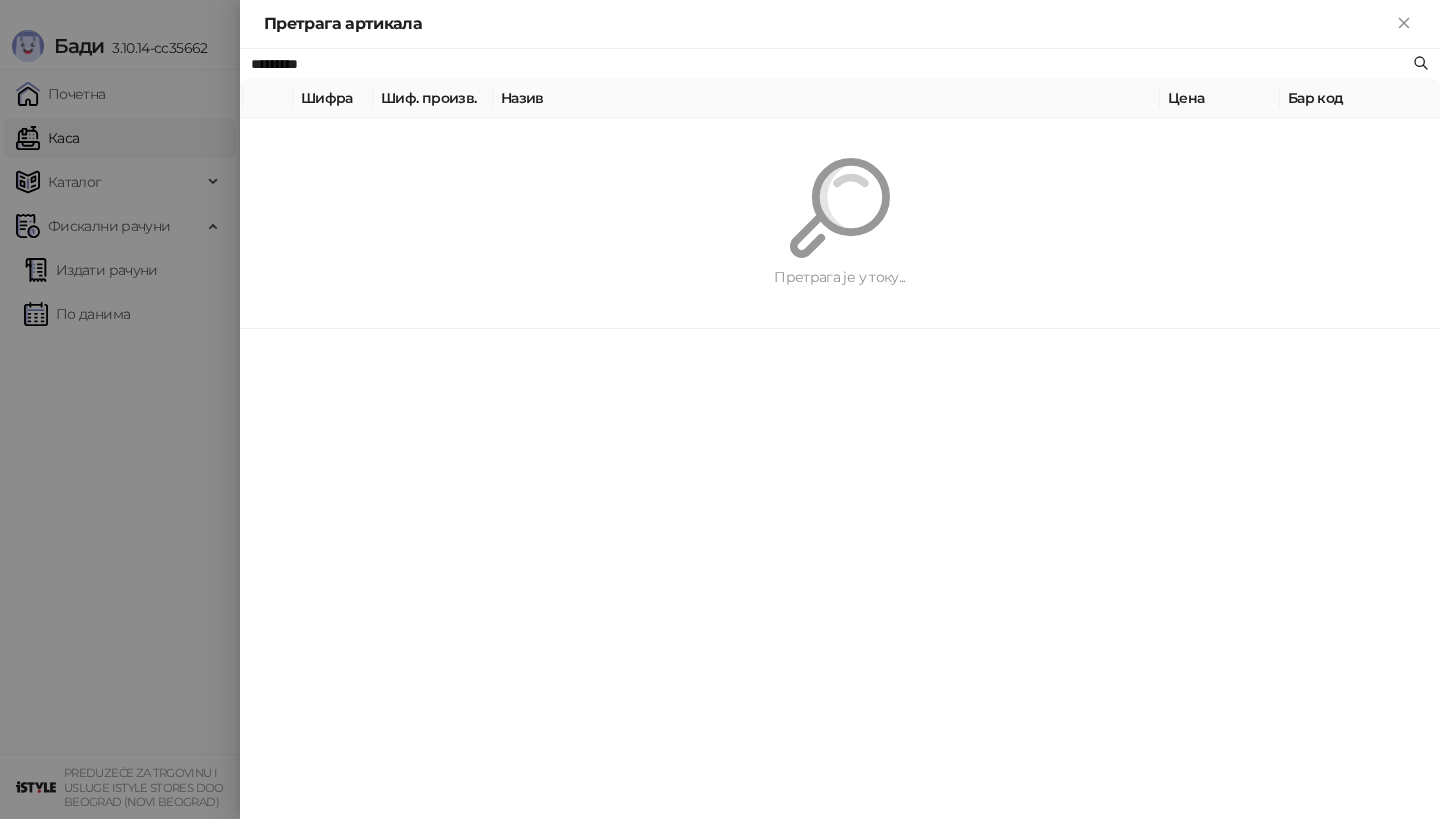 paste on "**********" 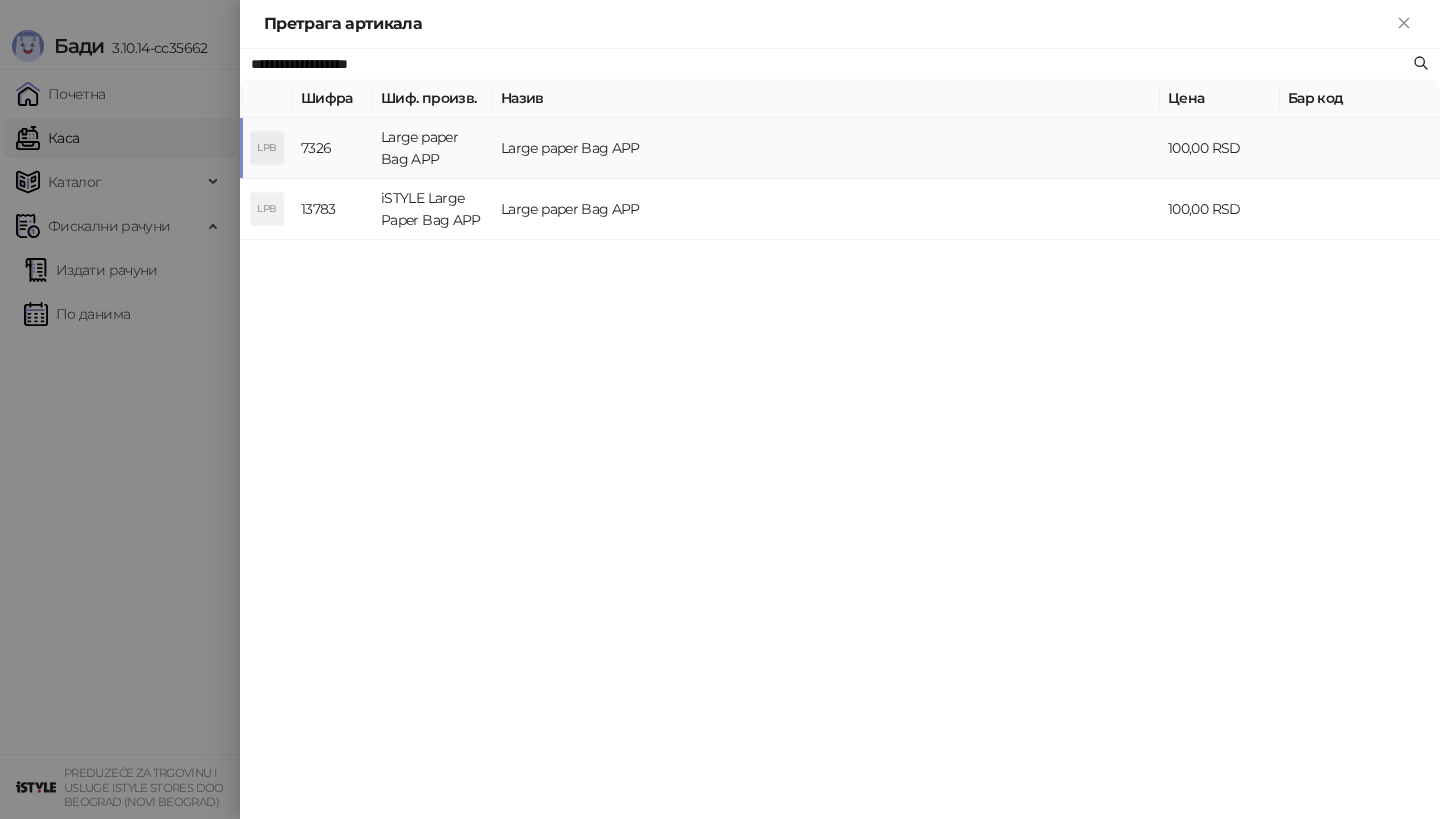 type on "**********" 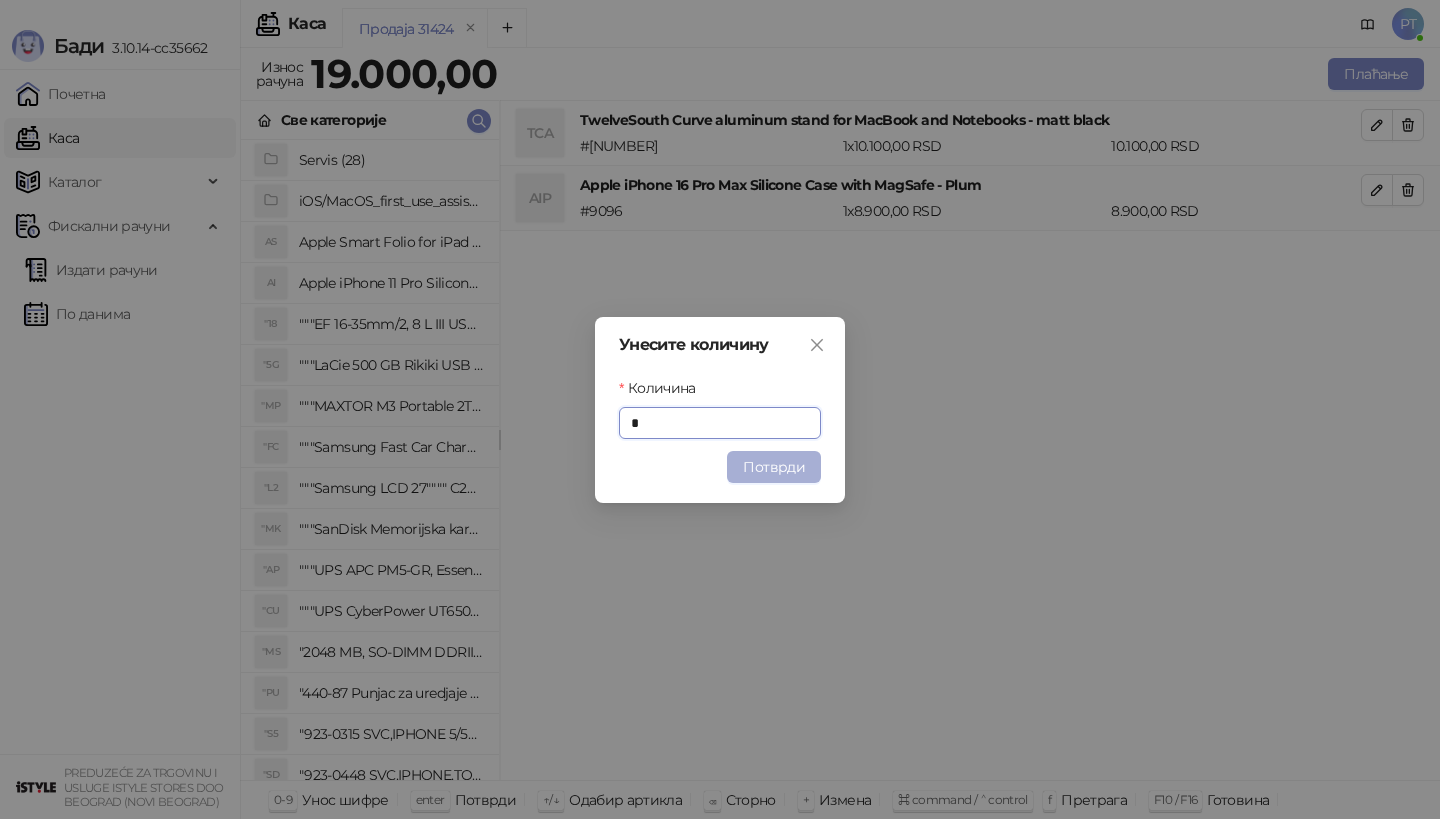 click on "Потврди" at bounding box center [774, 467] 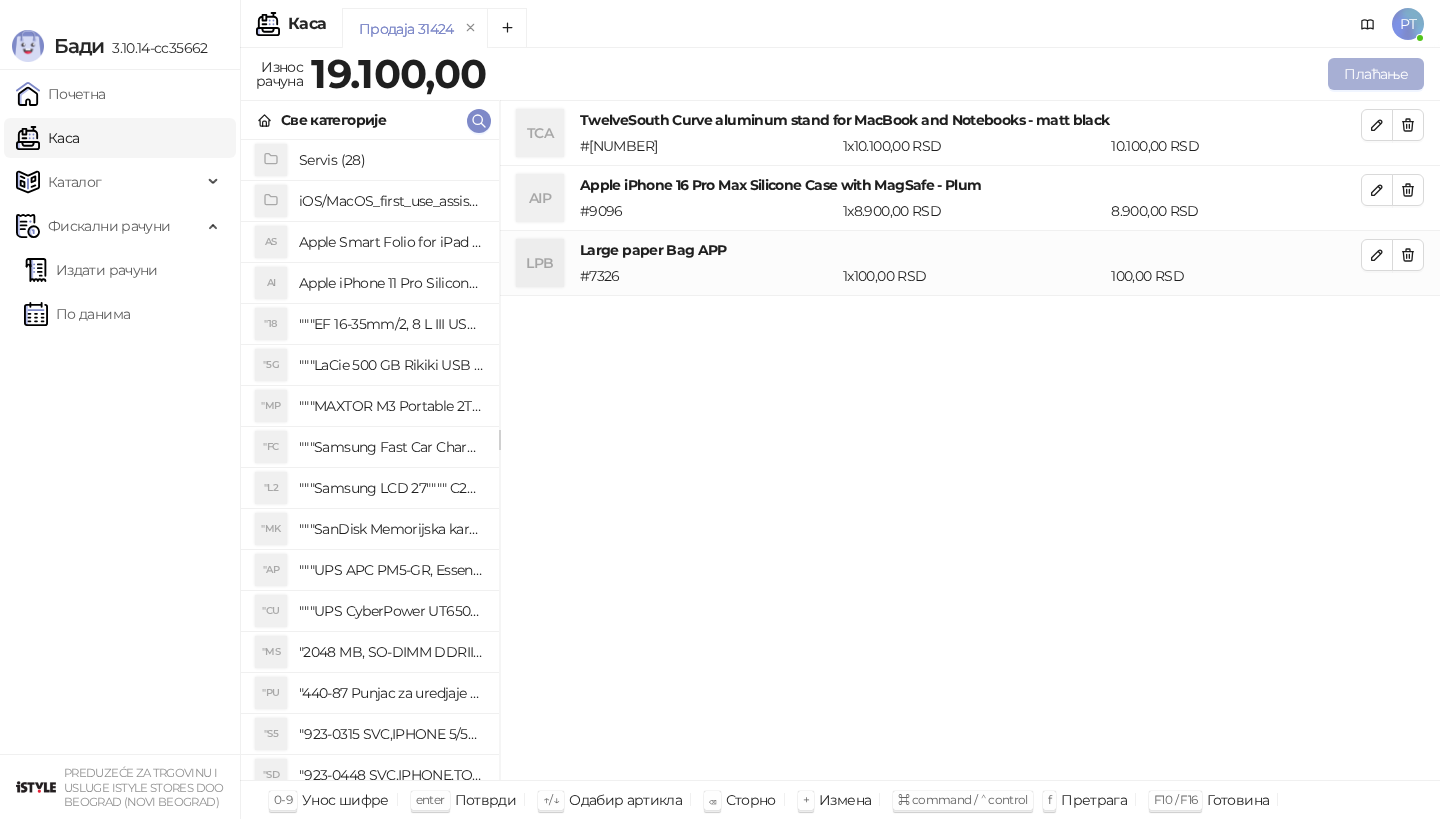 click on "Плаћање" at bounding box center (1376, 74) 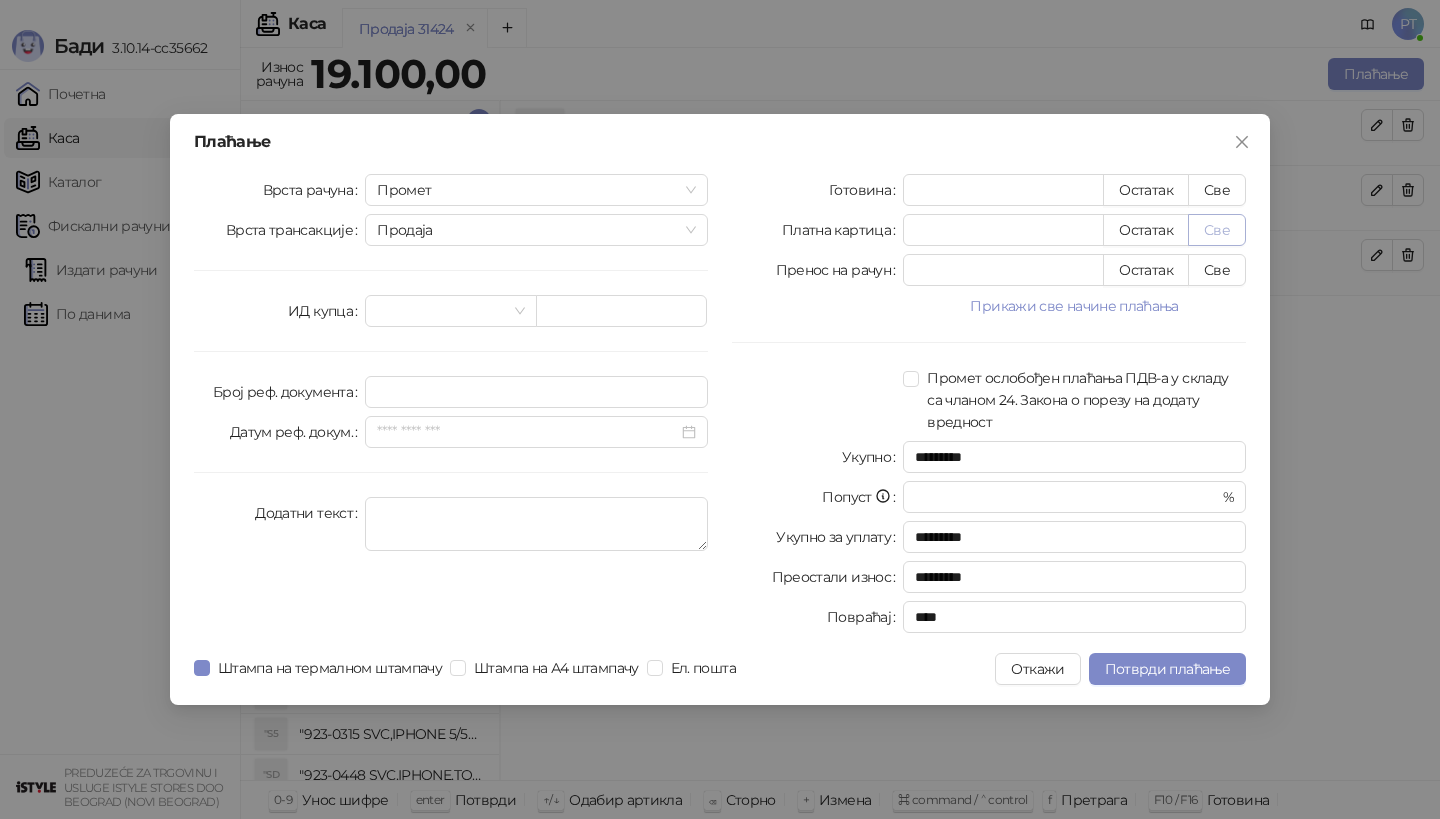 click on "Све" at bounding box center (1217, 230) 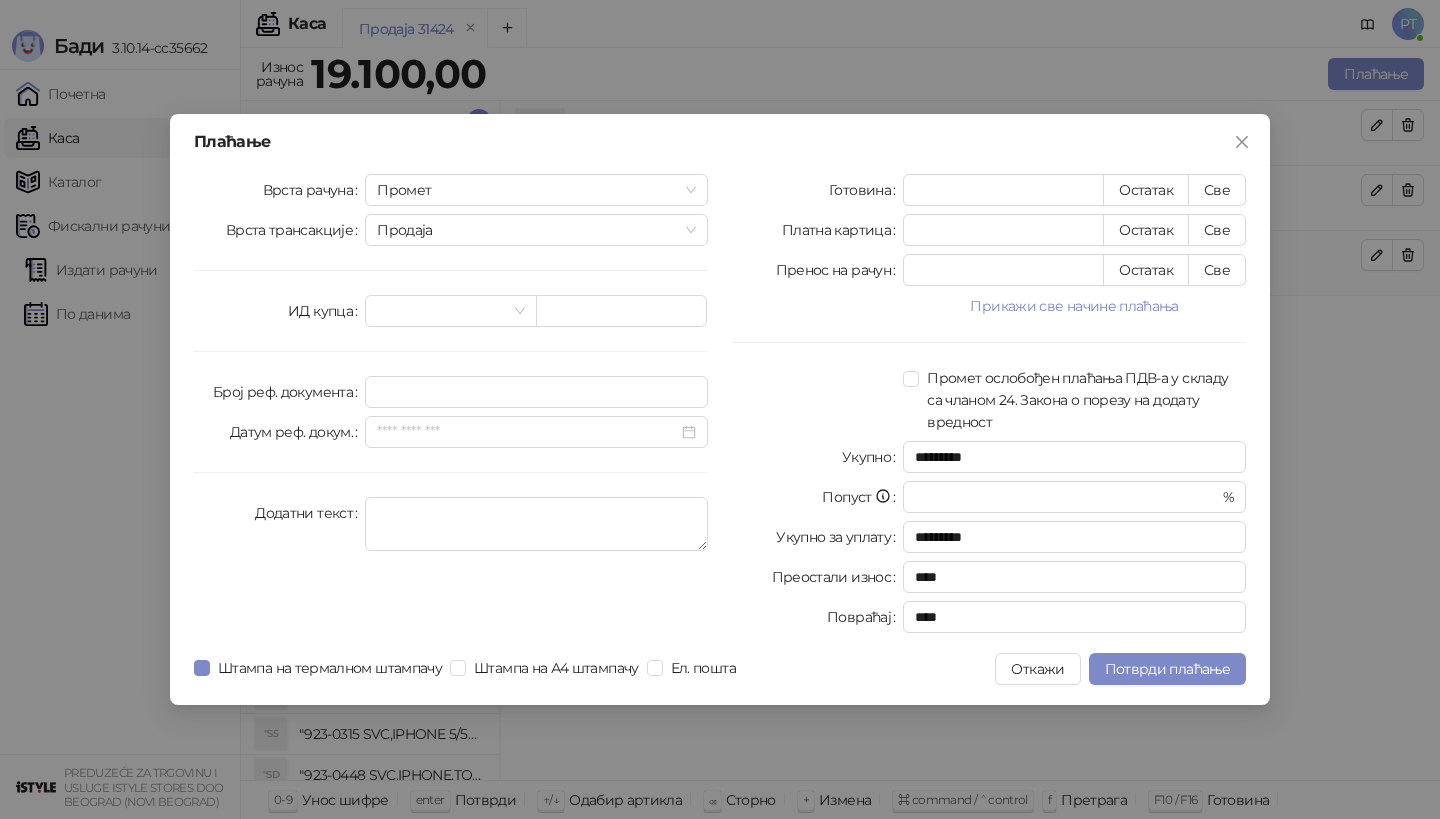 click on "Плаћање Врста рачуна Промет Врста трансакције Продаја ИД купца Број реф. документа Датум реф. докум. Додатни текст Готовина * Остатак Све Платна картица ***** Остатак Све Пренос на рачун * Остатак Све Прикажи све начине плаћања Ваучер * Остатак Све Чек * Остатак Све Инстант плаћање * Остатак Све Друго безготовинско * Остатак Све   Промет ослобођен плаћања ПДВ-а у складу са чланом 24. Закона о порезу на додату вредност Укупно ********* Попуст   * % Укупно за уплату ********* Преостали износ **** Повраћај **** Штампа на термалном штампачу Штампа на А4 штампачу Ел. пошта Откажи" at bounding box center [720, 409] 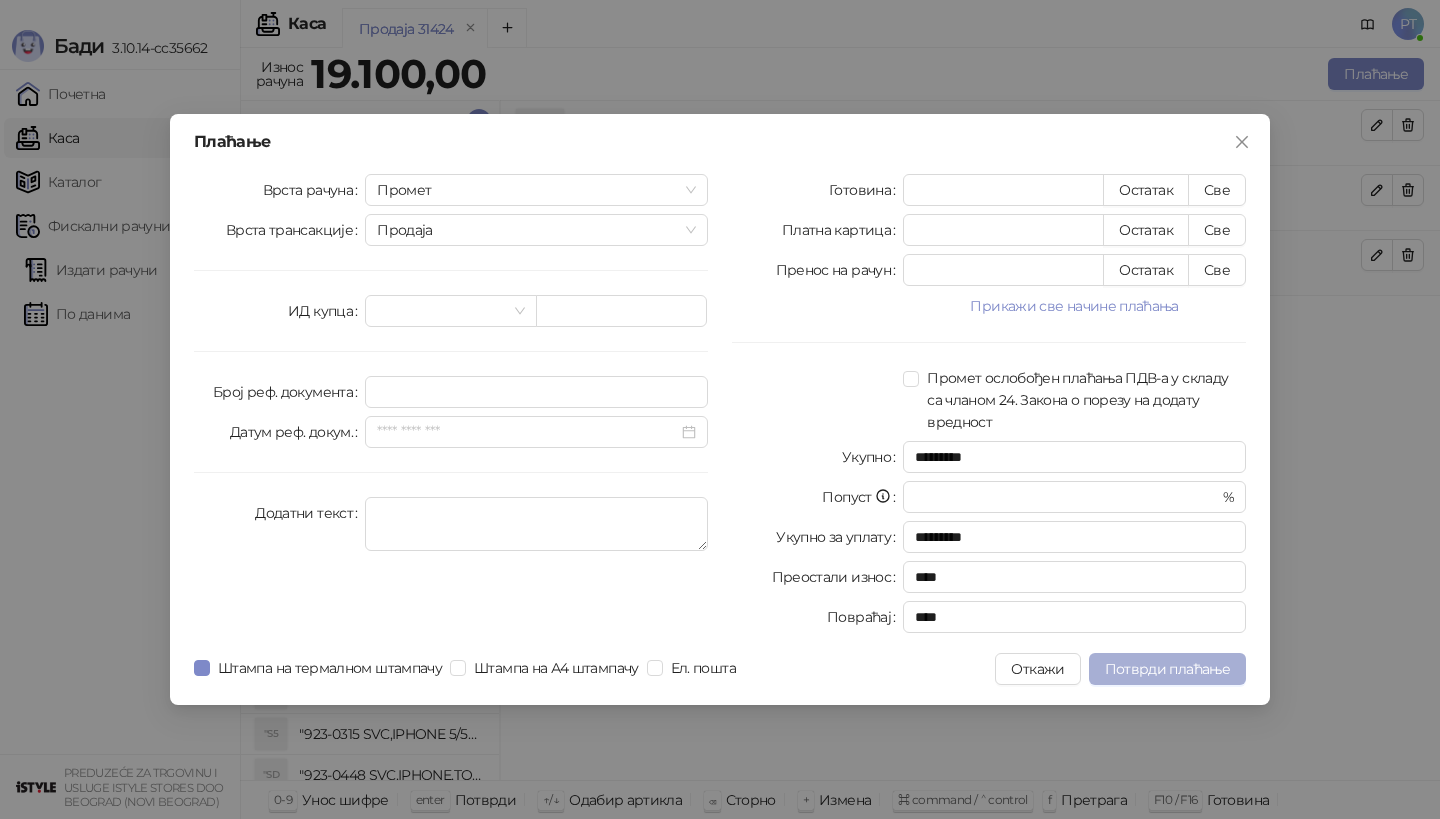 click on "Потврди плаћање" at bounding box center [1167, 669] 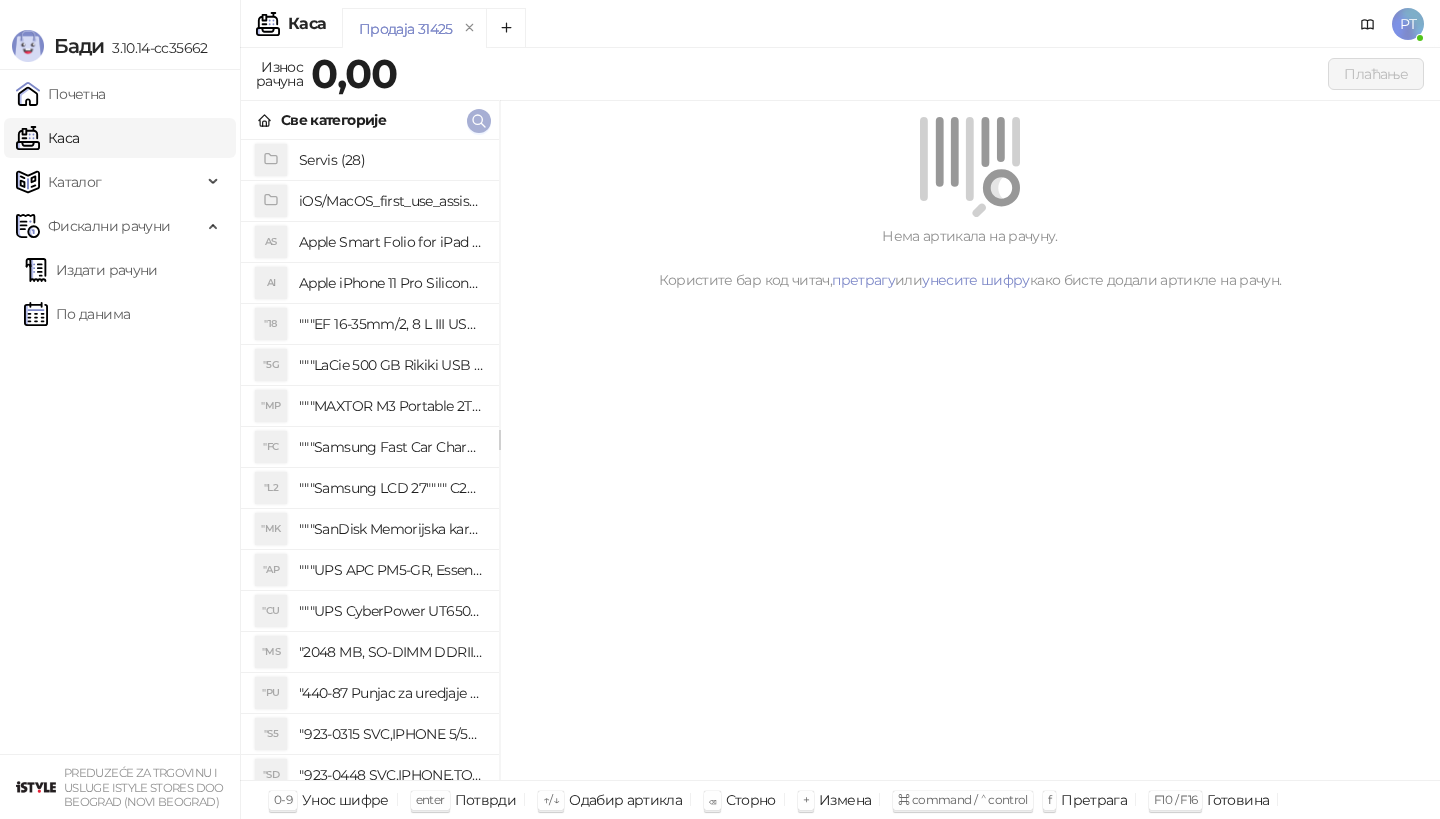 click 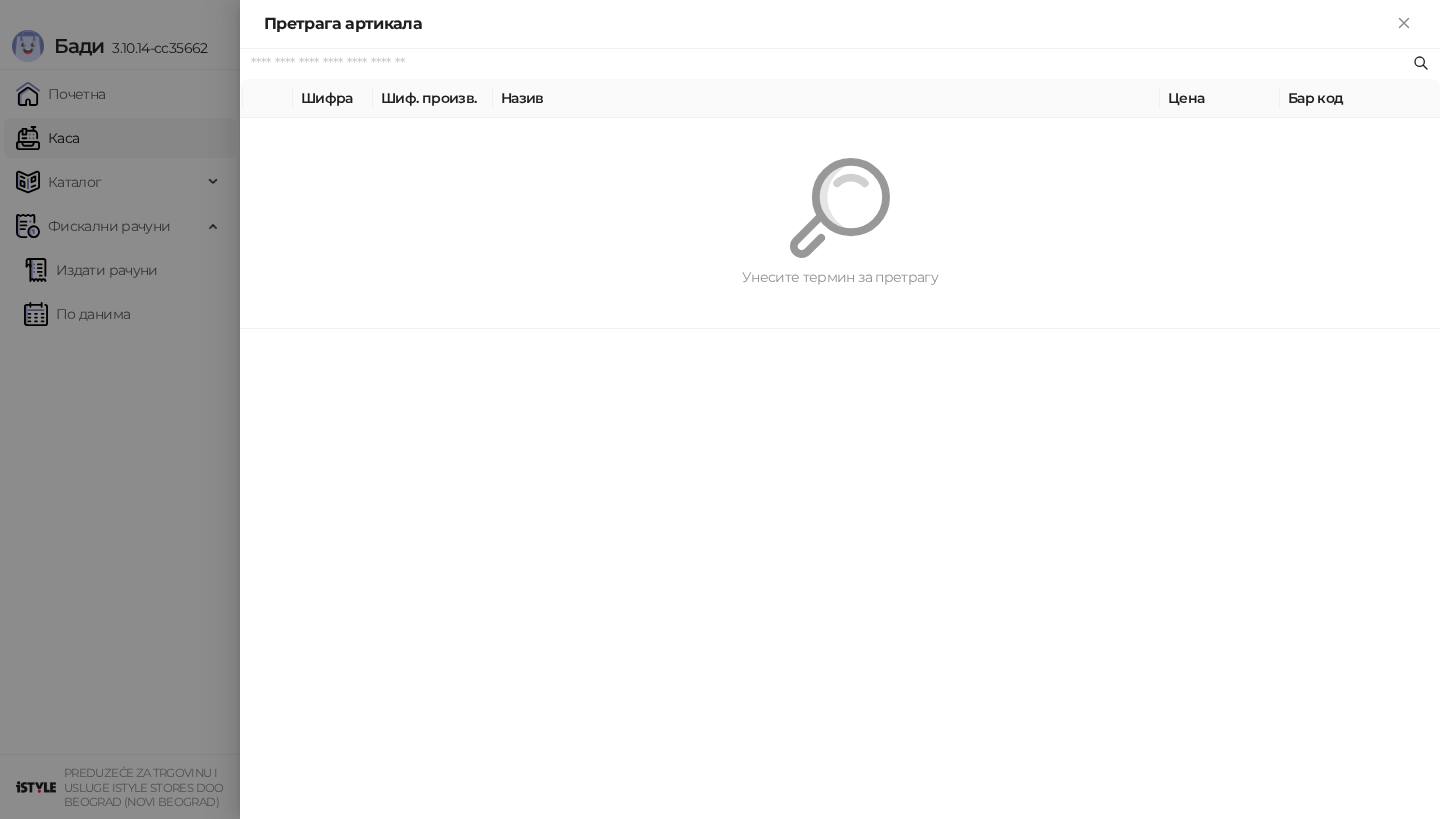 paste on "*********" 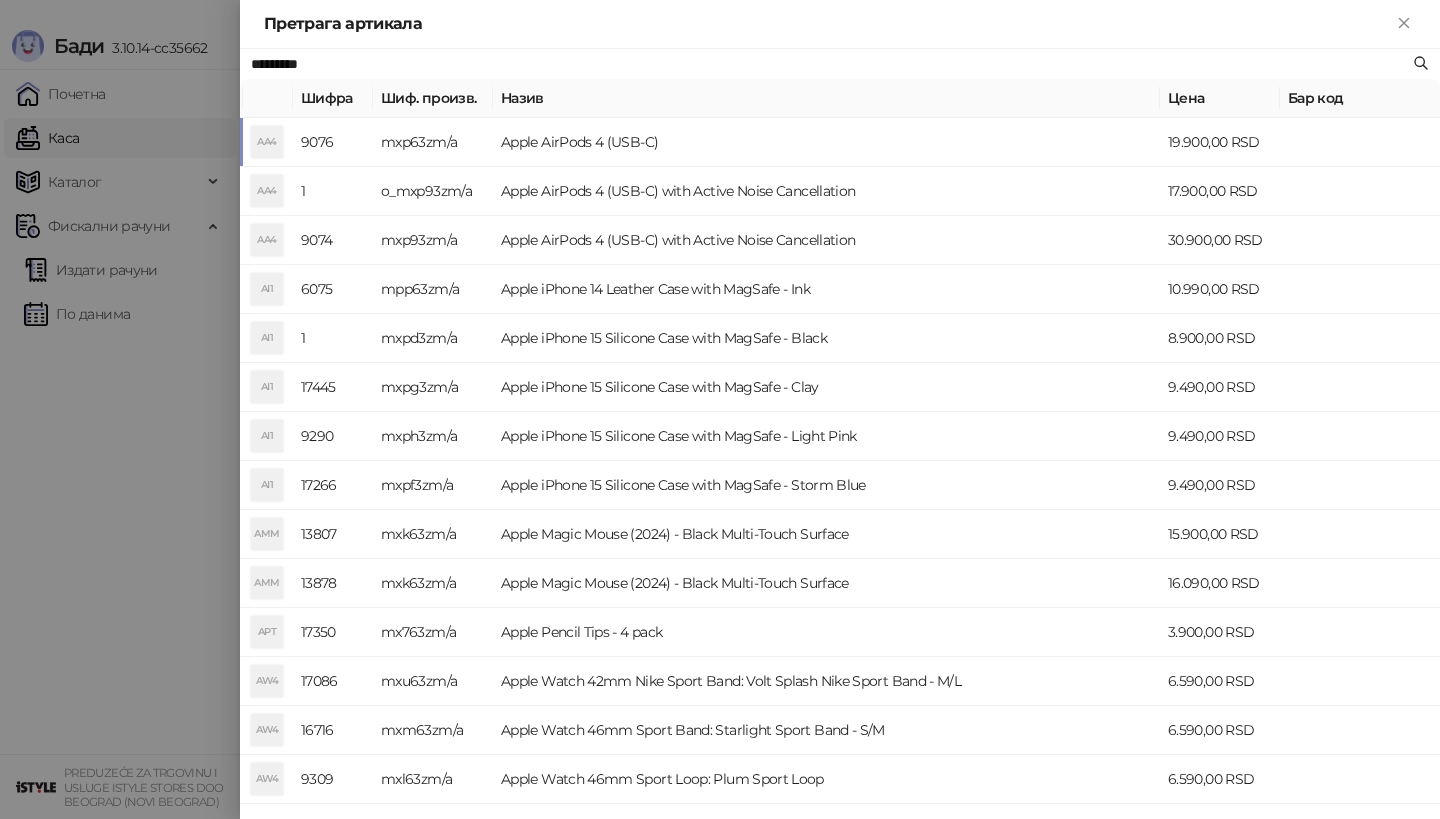 click on "AA4" at bounding box center [267, 142] 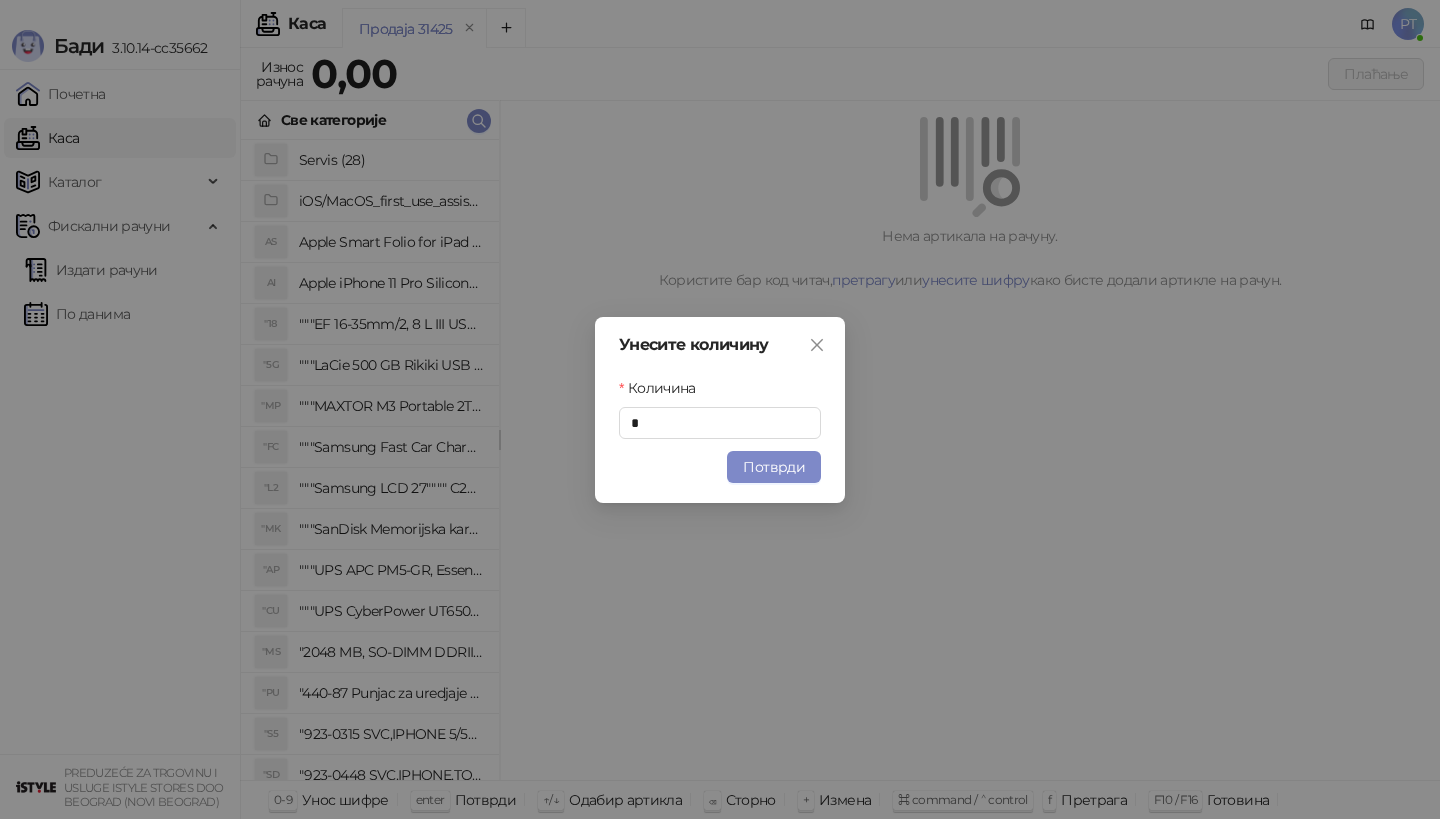 click on "Потврди" at bounding box center (774, 467) 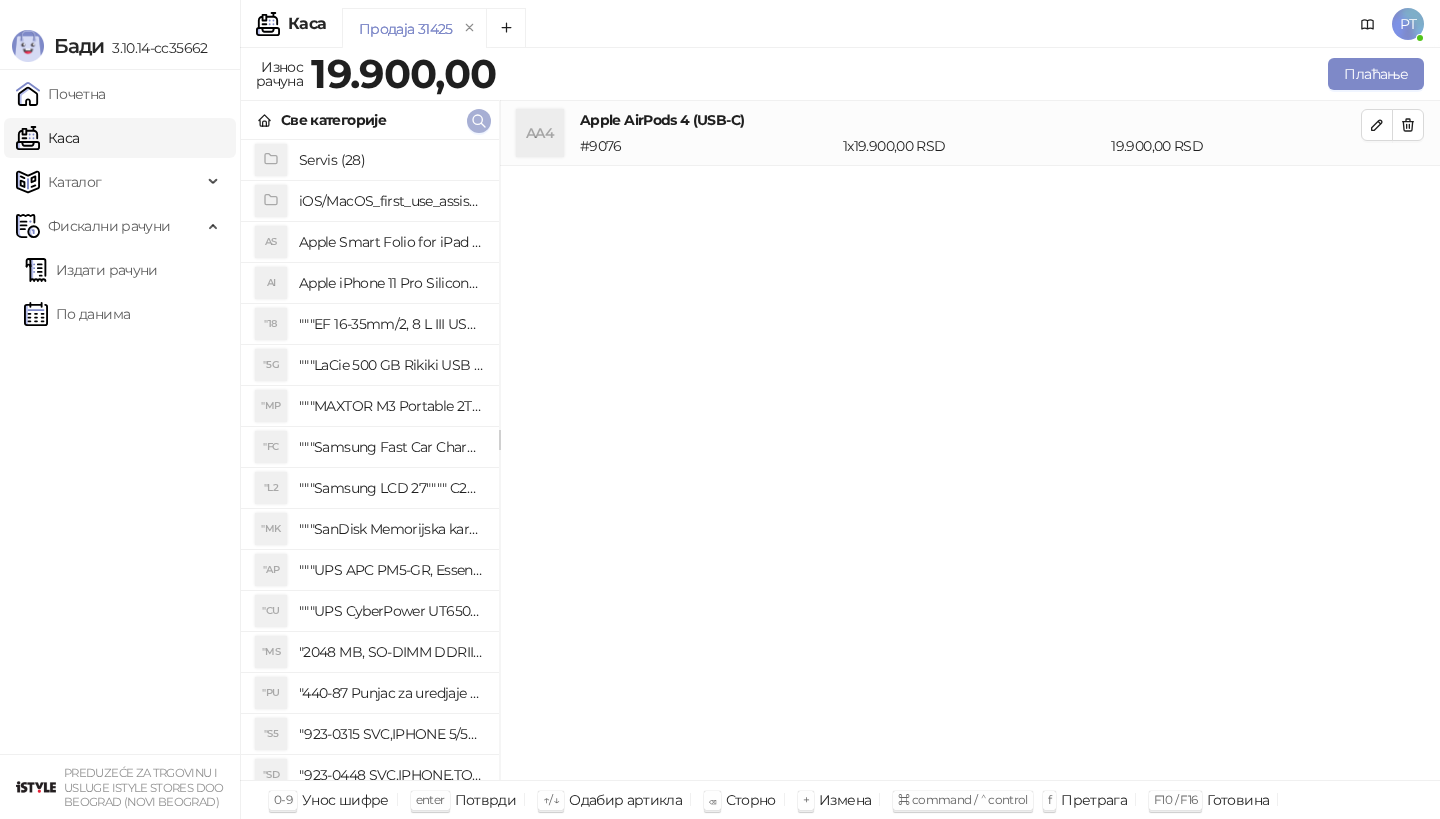 click 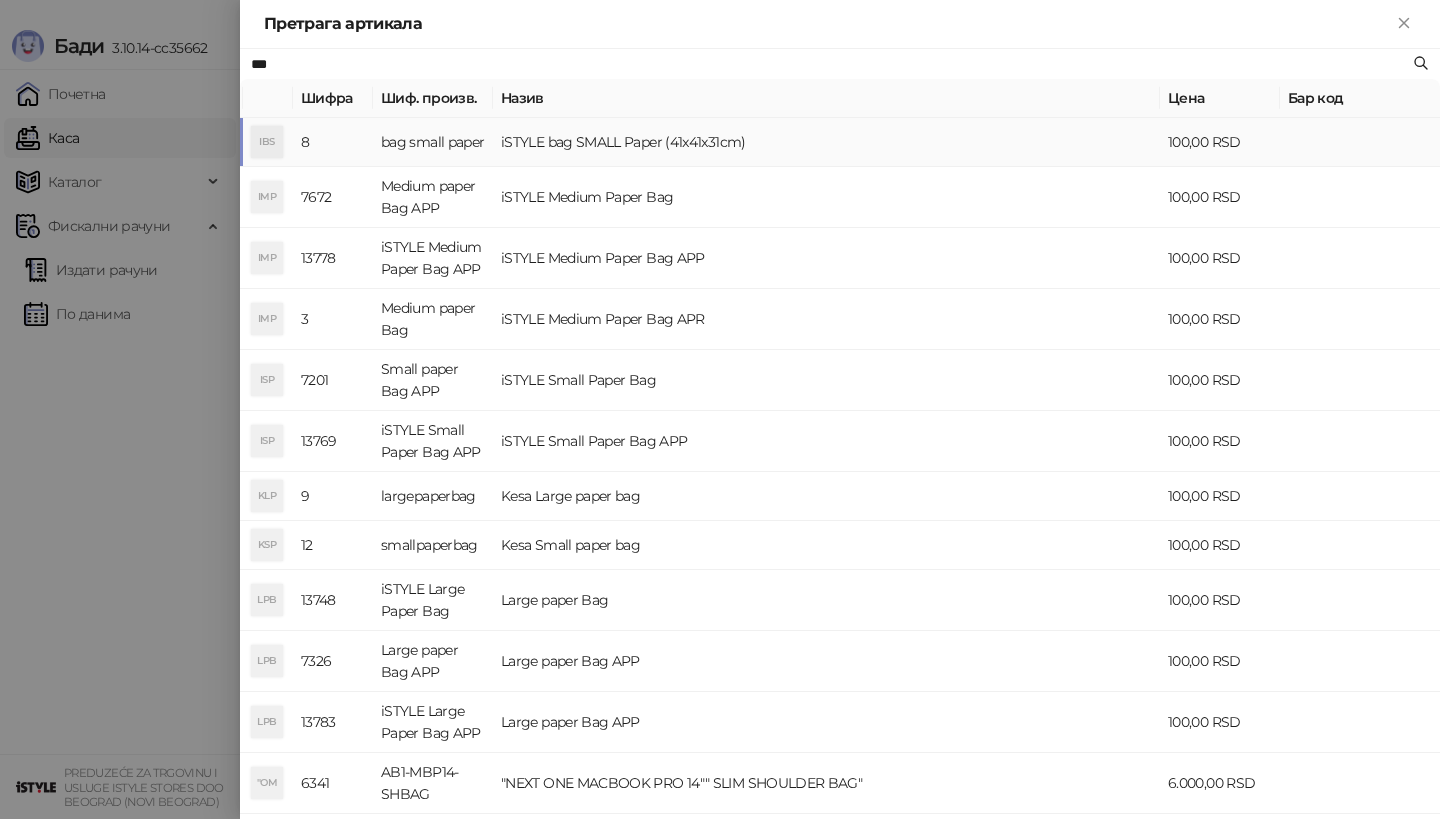 type on "***" 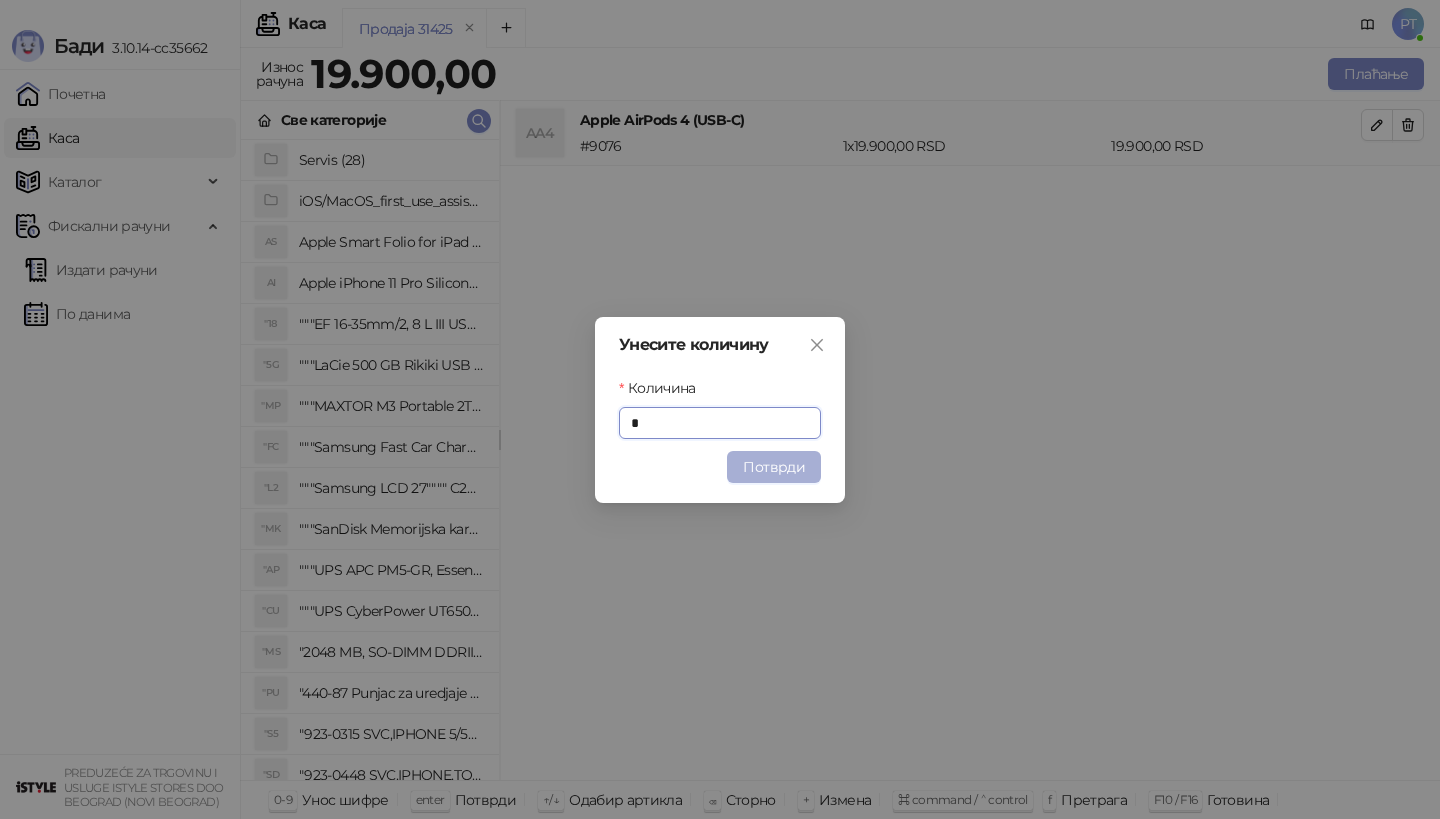 click on "Потврди" at bounding box center [774, 467] 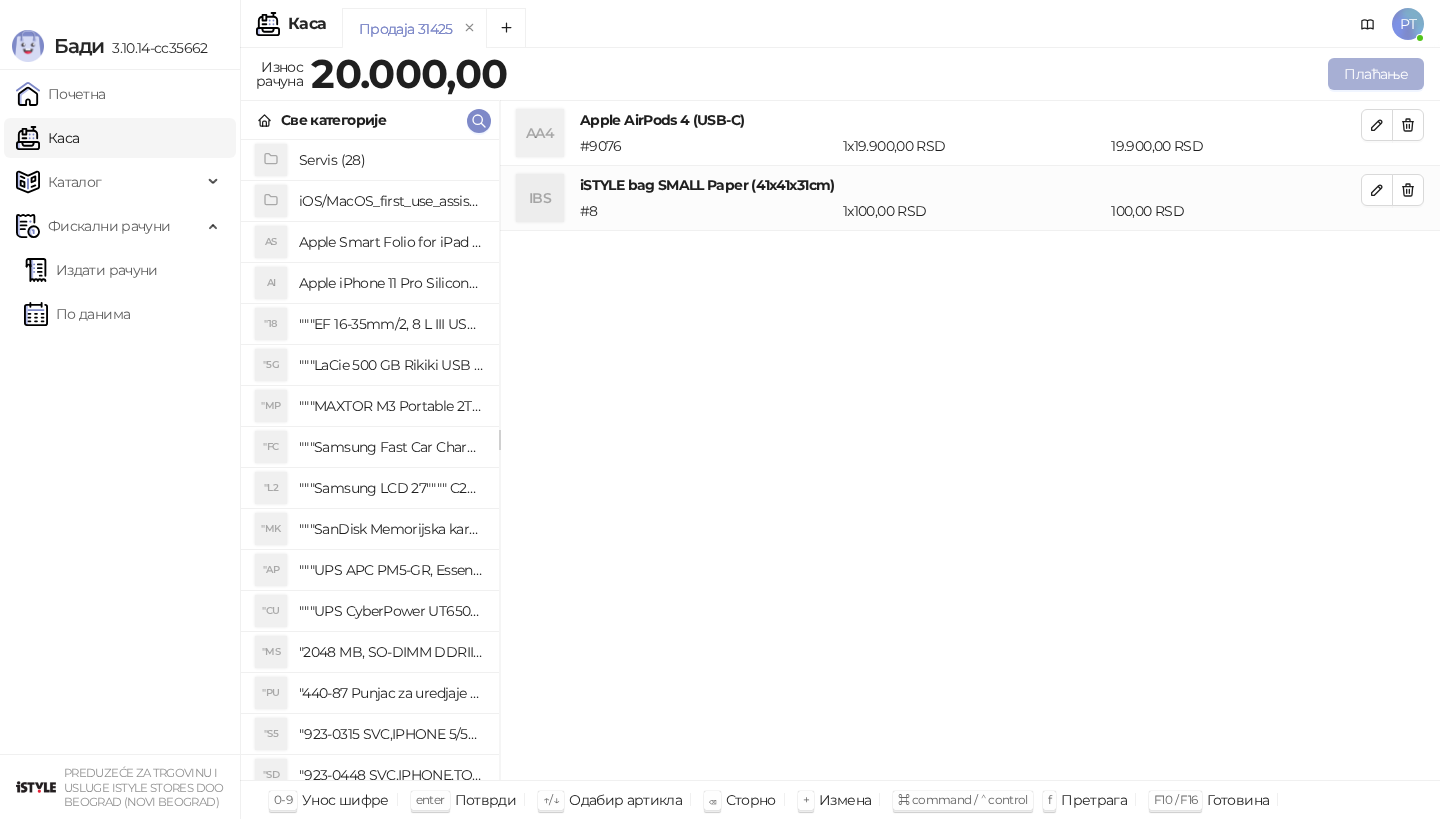 click on "Плаћање" at bounding box center [1376, 74] 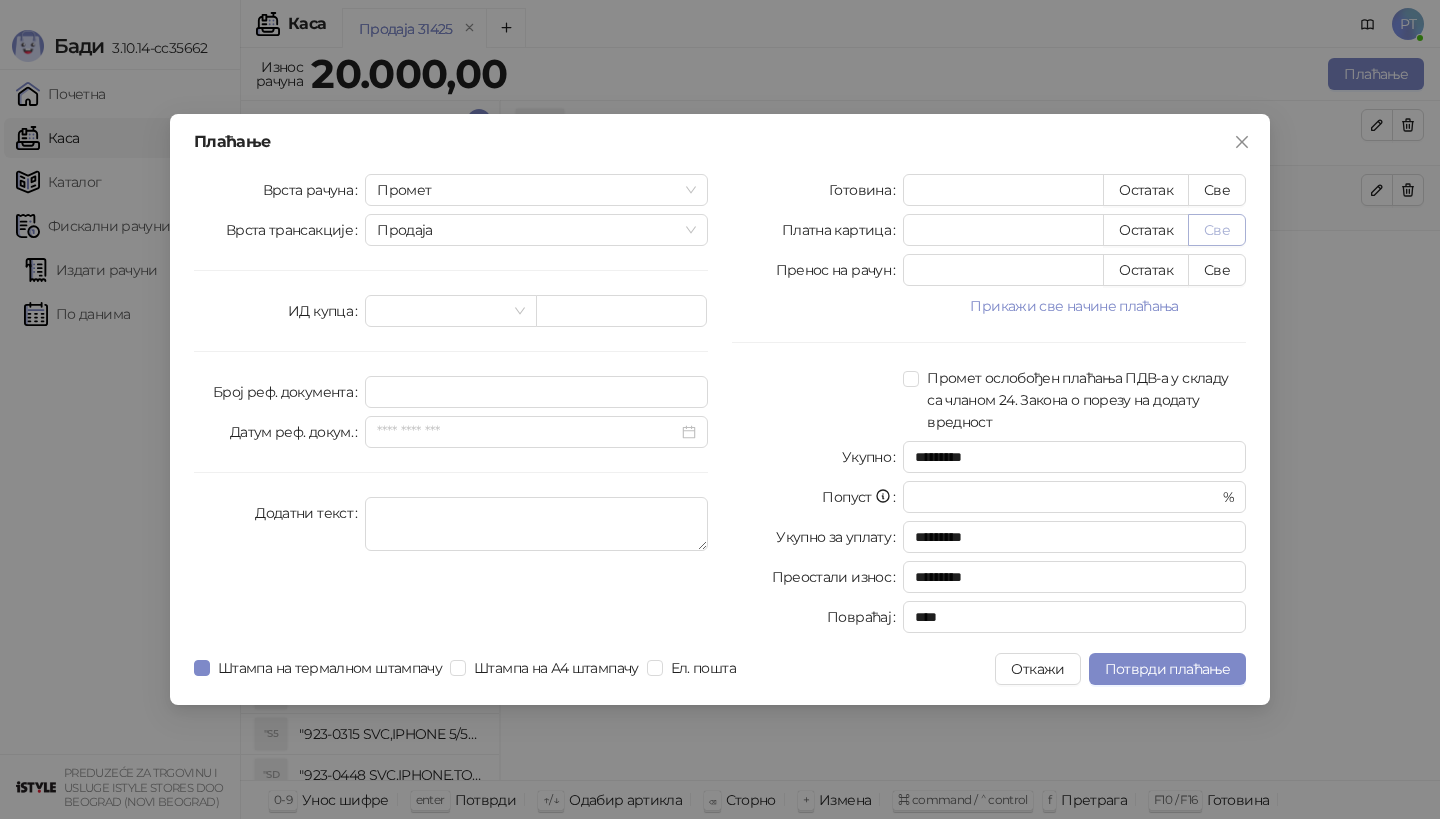 click on "Све" at bounding box center (1217, 230) 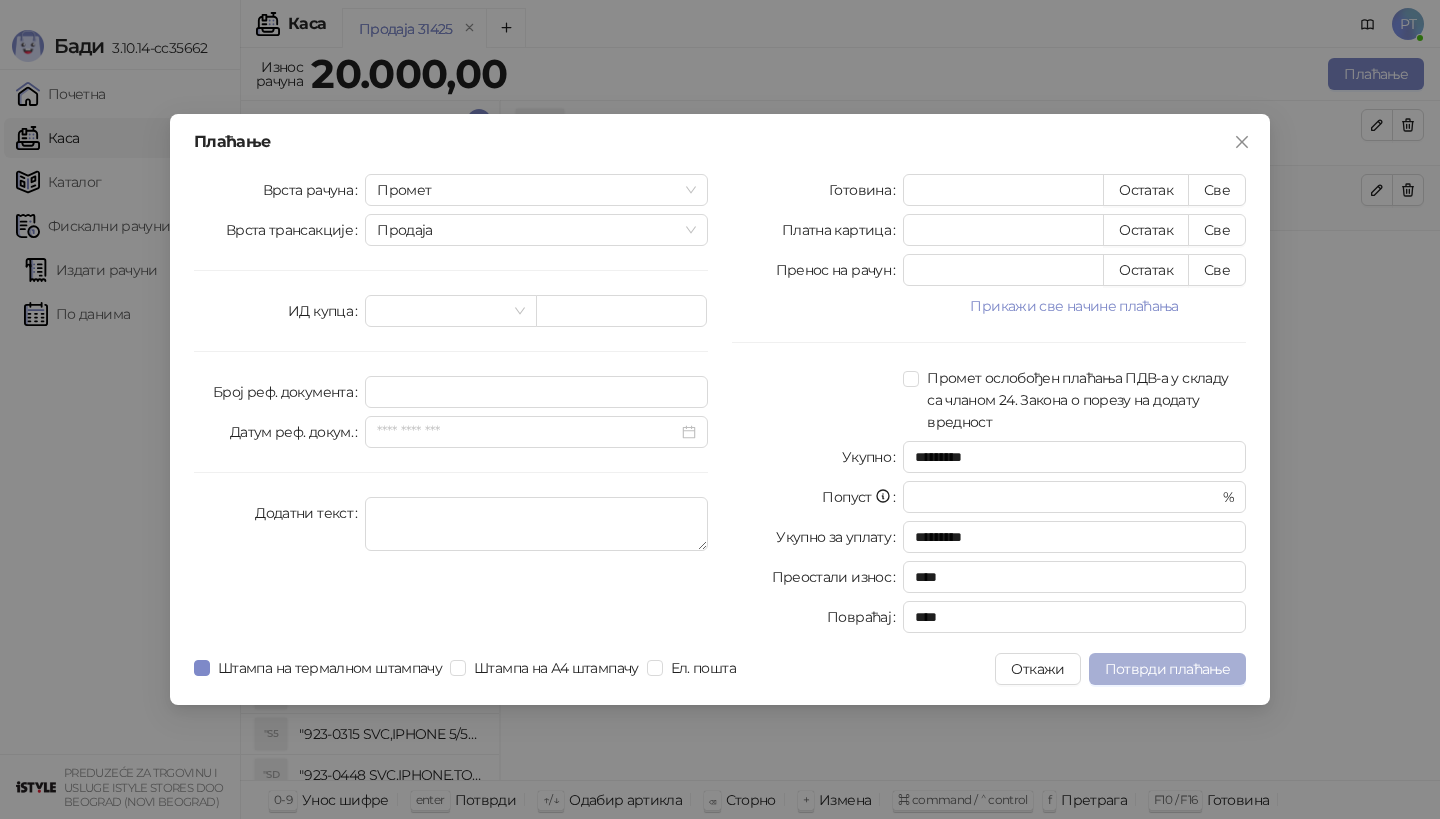 click on "Потврди плаћање" at bounding box center [1167, 669] 